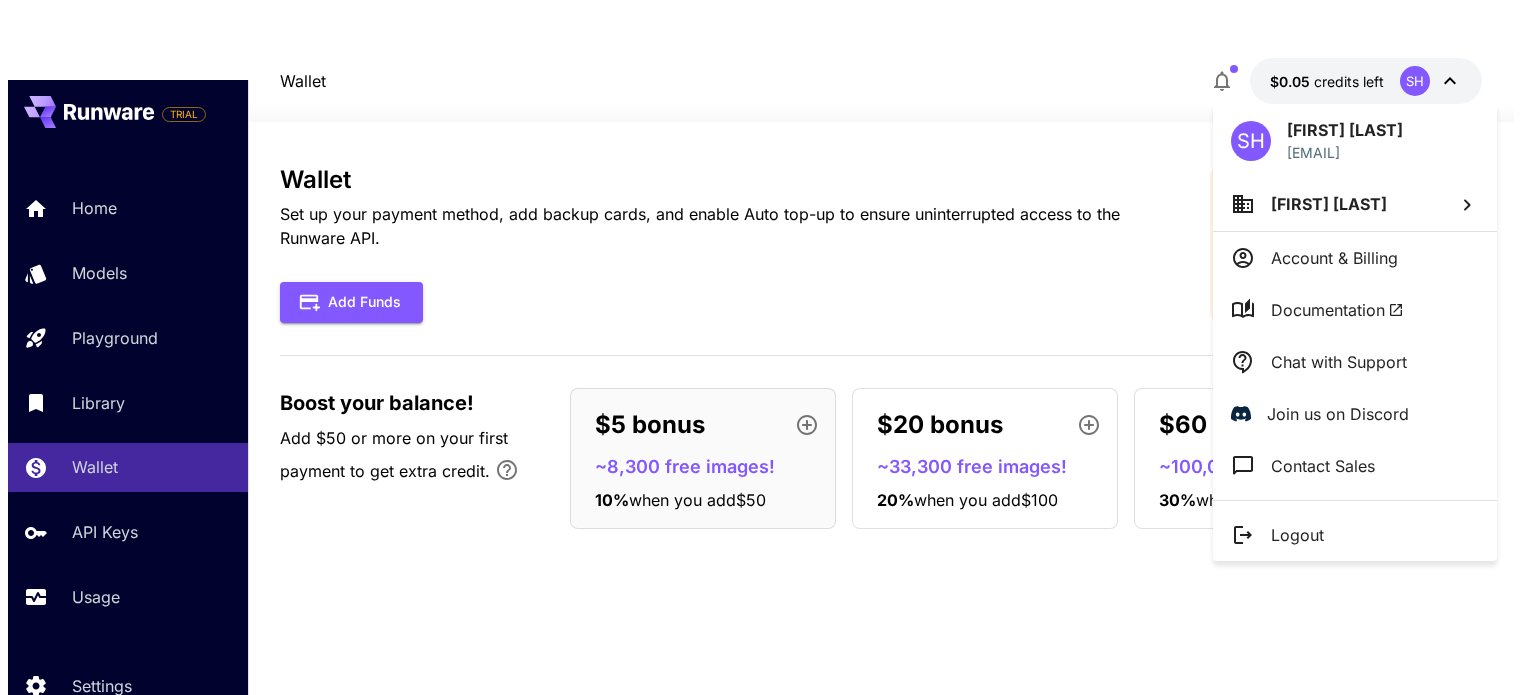scroll, scrollTop: 0, scrollLeft: 0, axis: both 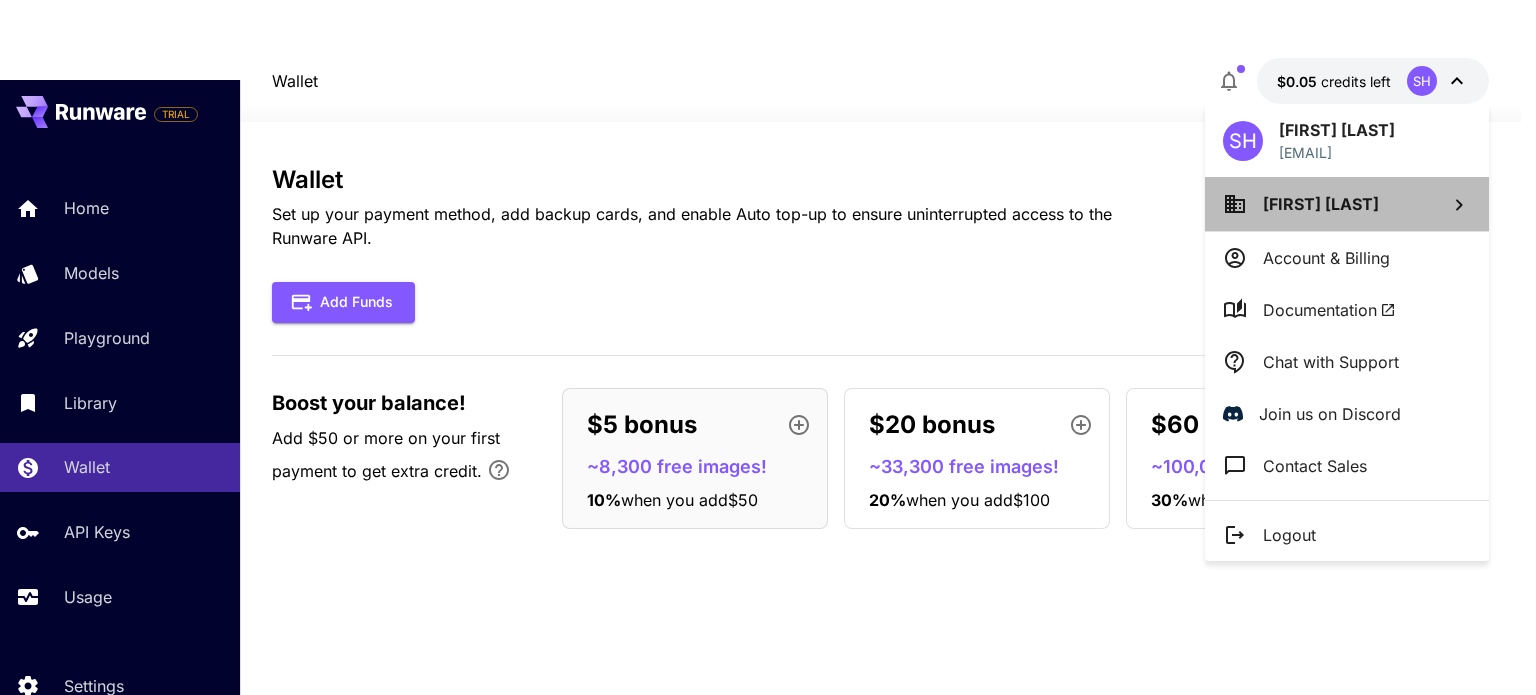 click on "[FIRST] [LAST]" at bounding box center [1321, 204] 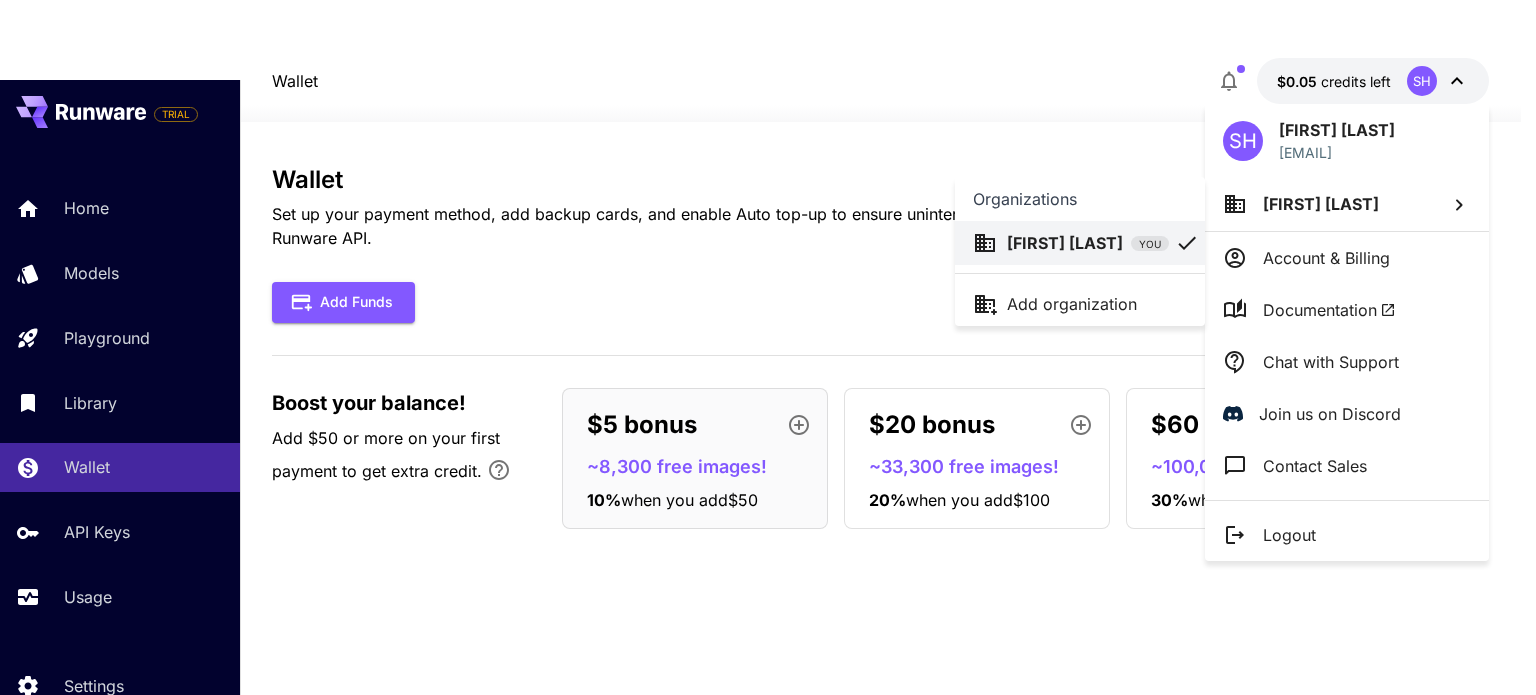 click on "[FIRST] [LAST] YOU" at bounding box center [1080, 243] 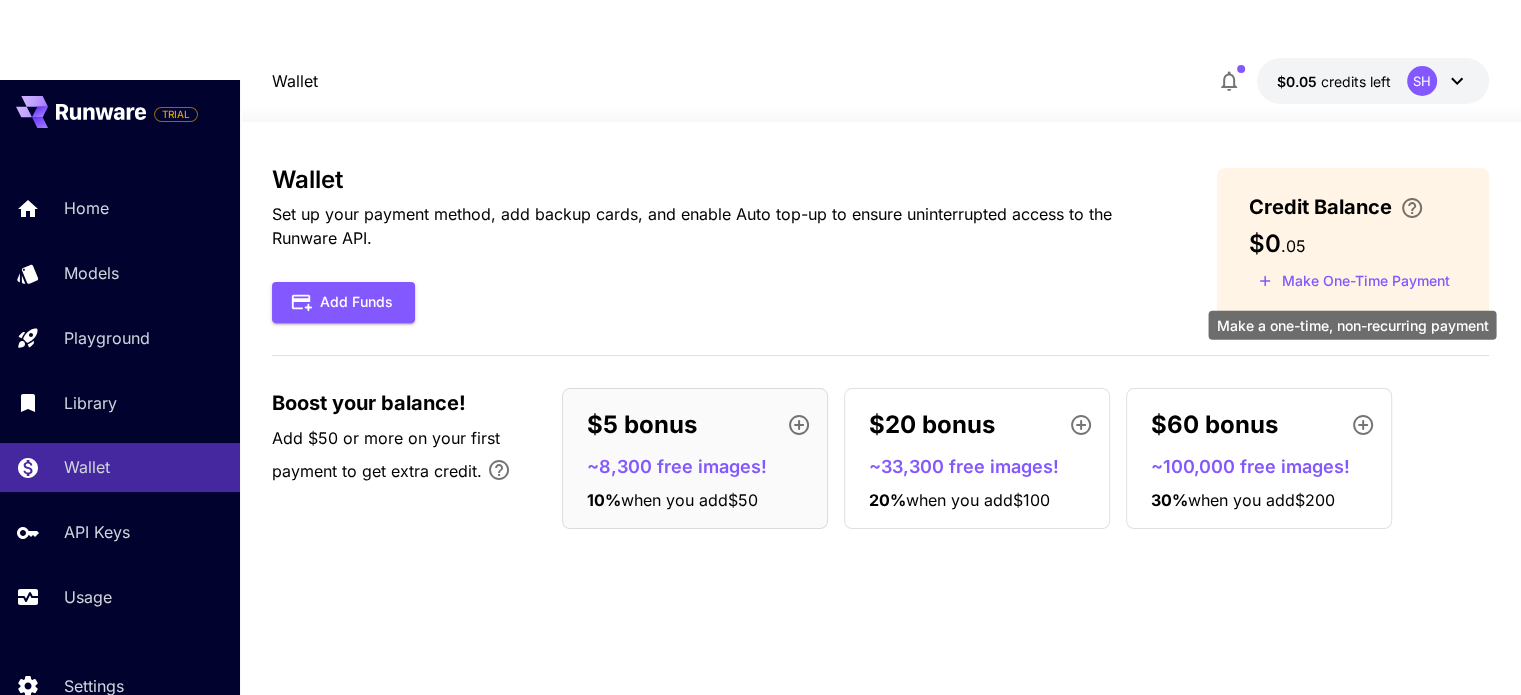 click on "Make One-Time Payment" at bounding box center [1354, 281] 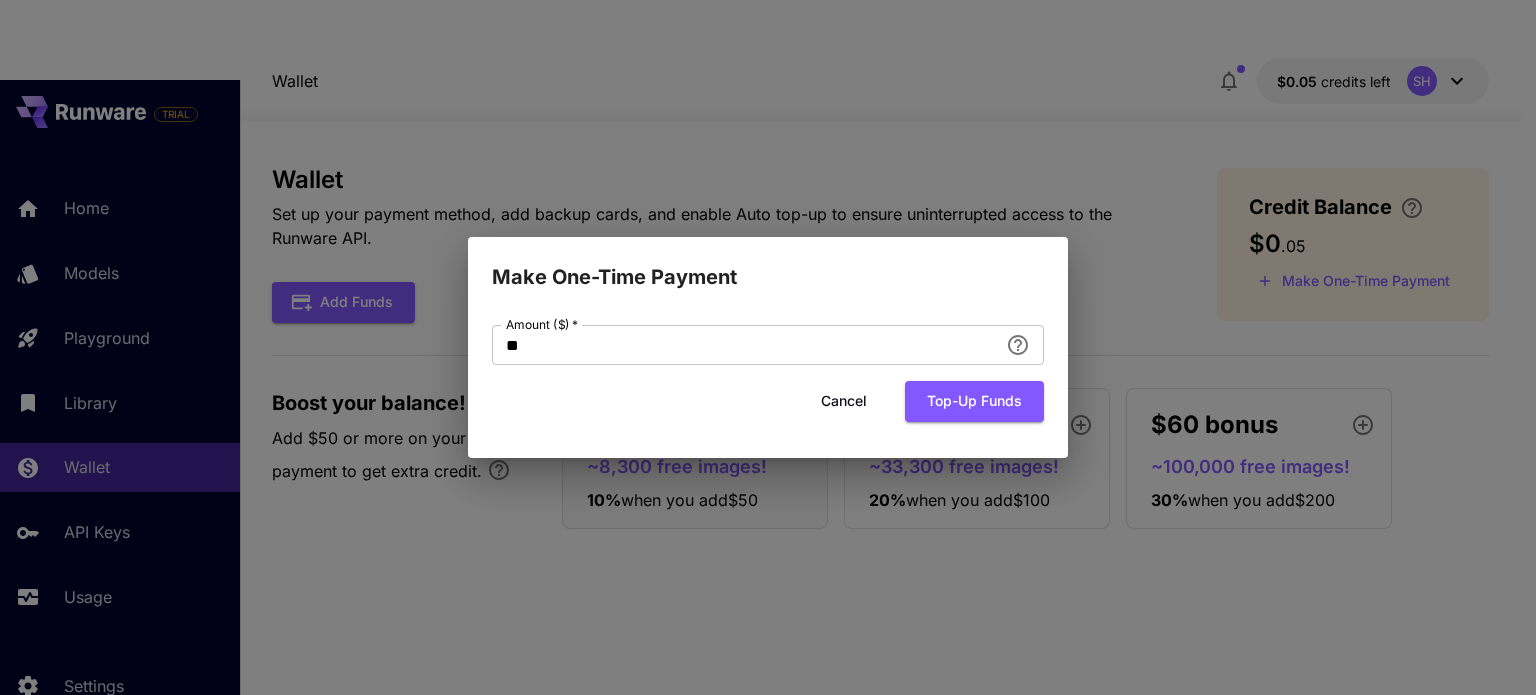 click on "Cancel" at bounding box center [844, 401] 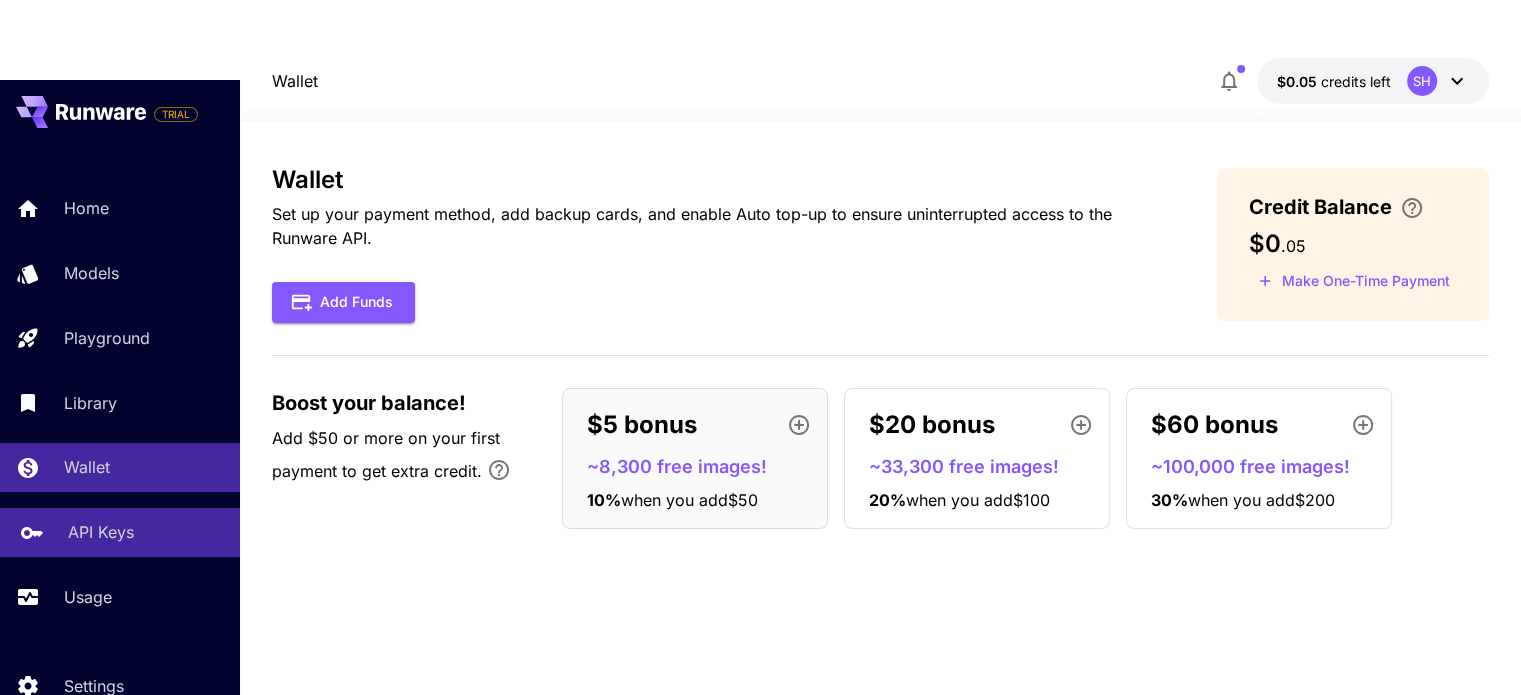 click on "API Keys" at bounding box center (101, 532) 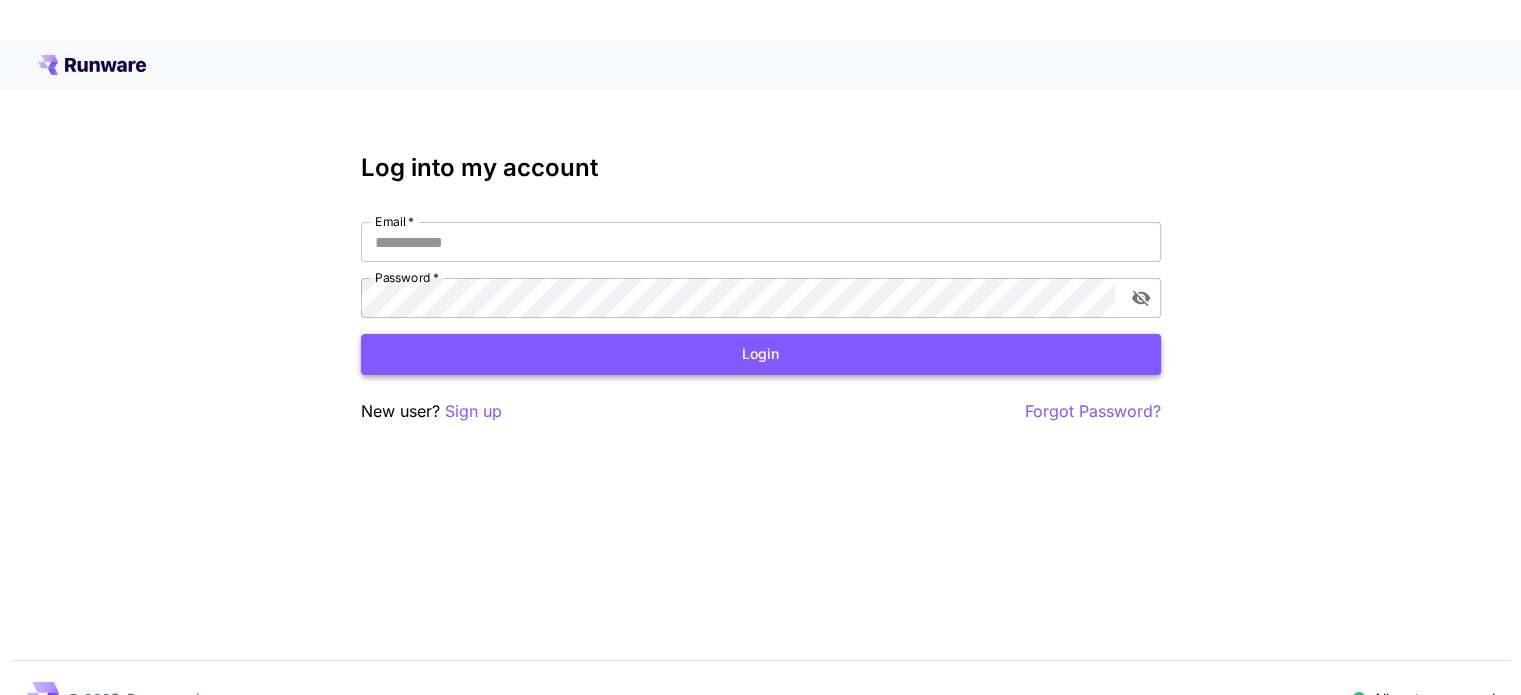 type on "**********" 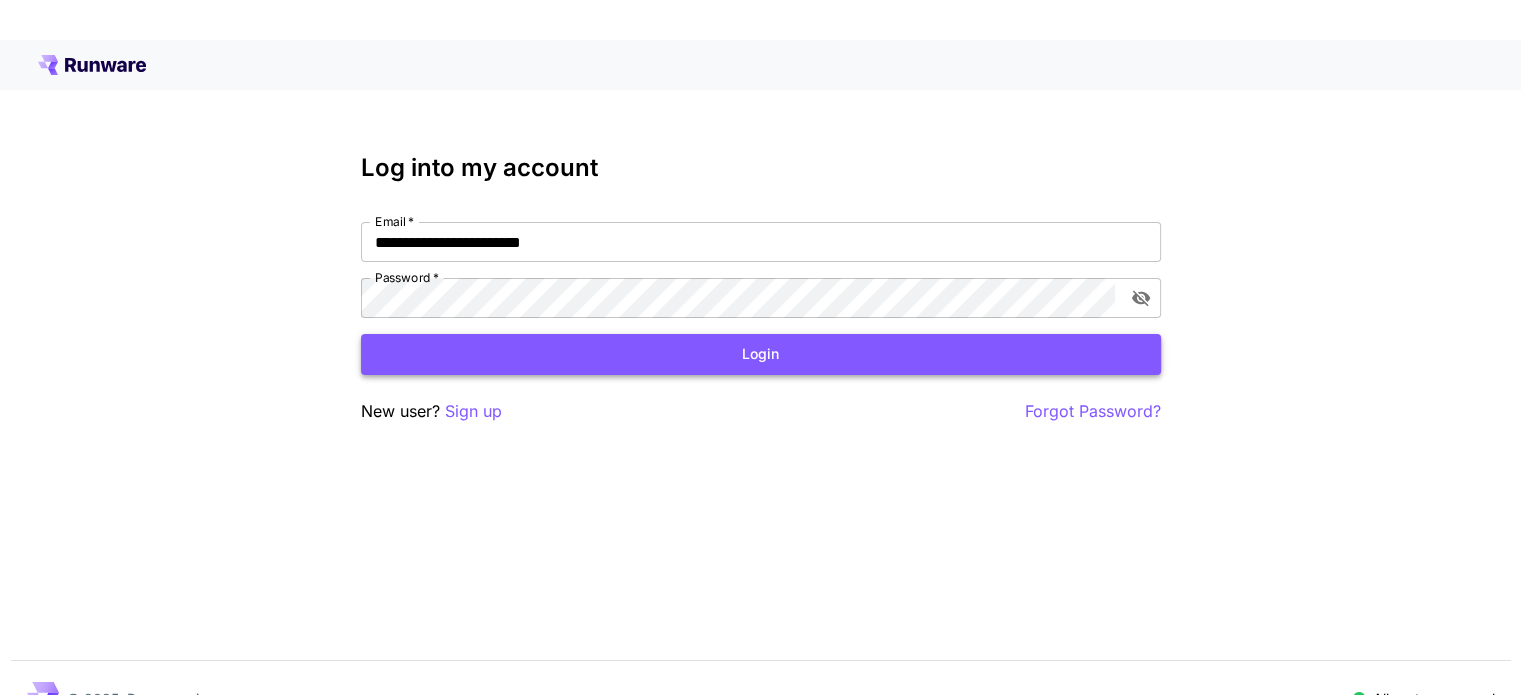 click on "Login" at bounding box center [761, 354] 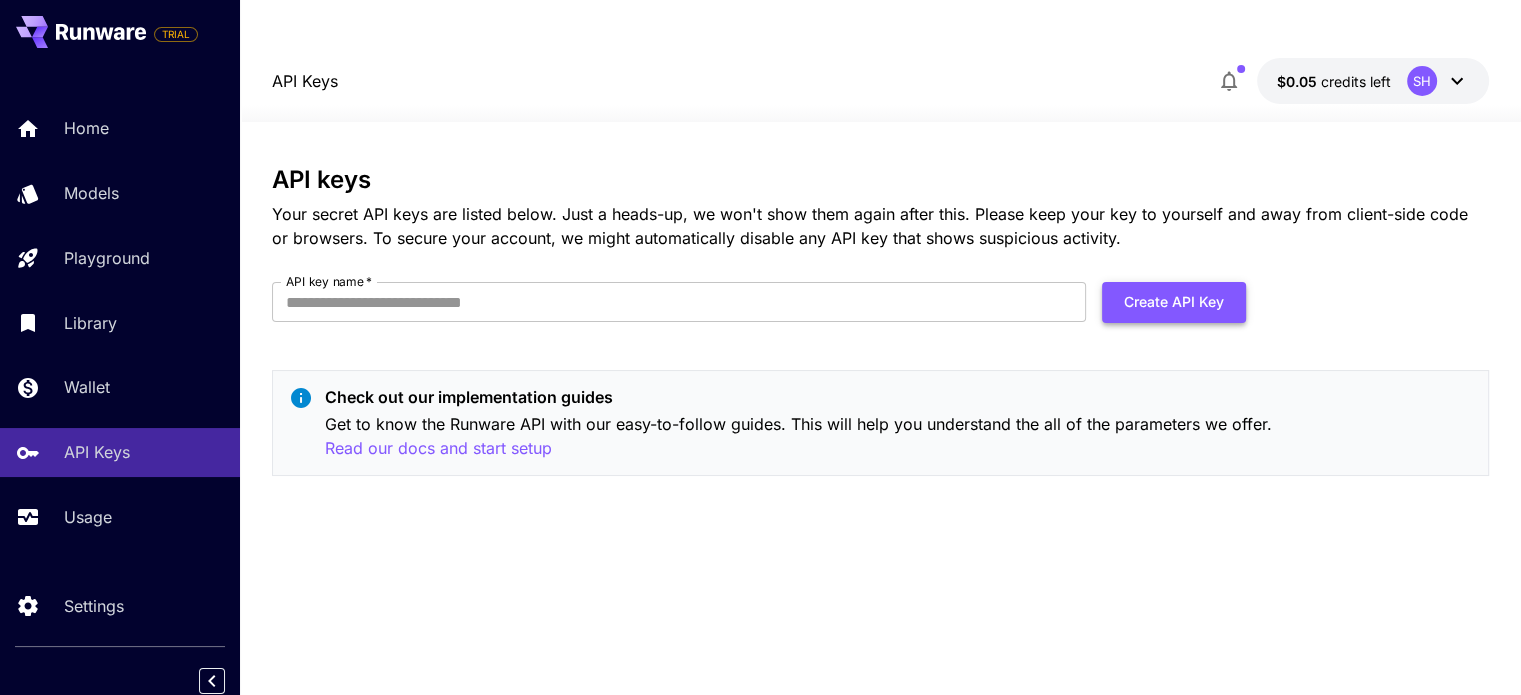 click on "Create API Key" at bounding box center (1174, 302) 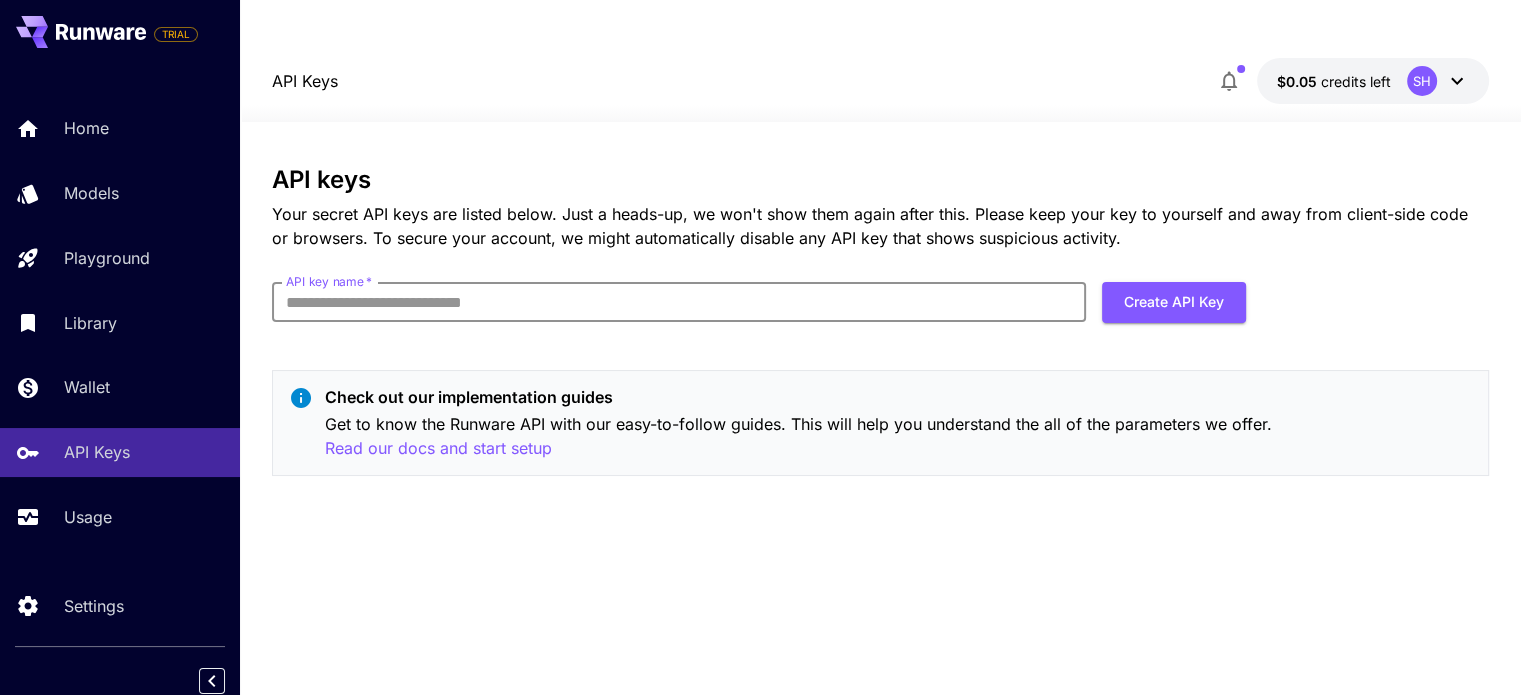 click on "API key name   *" at bounding box center [679, 302] 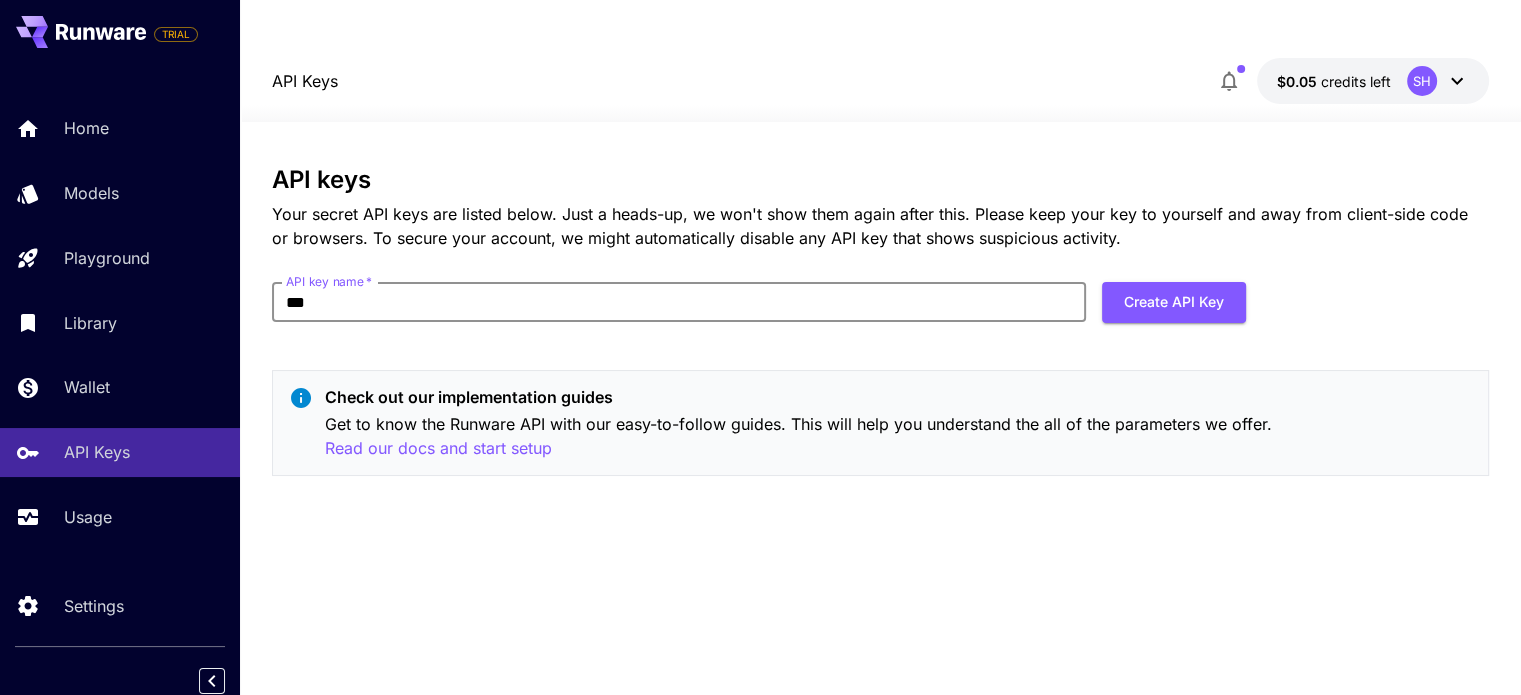 type on "***" 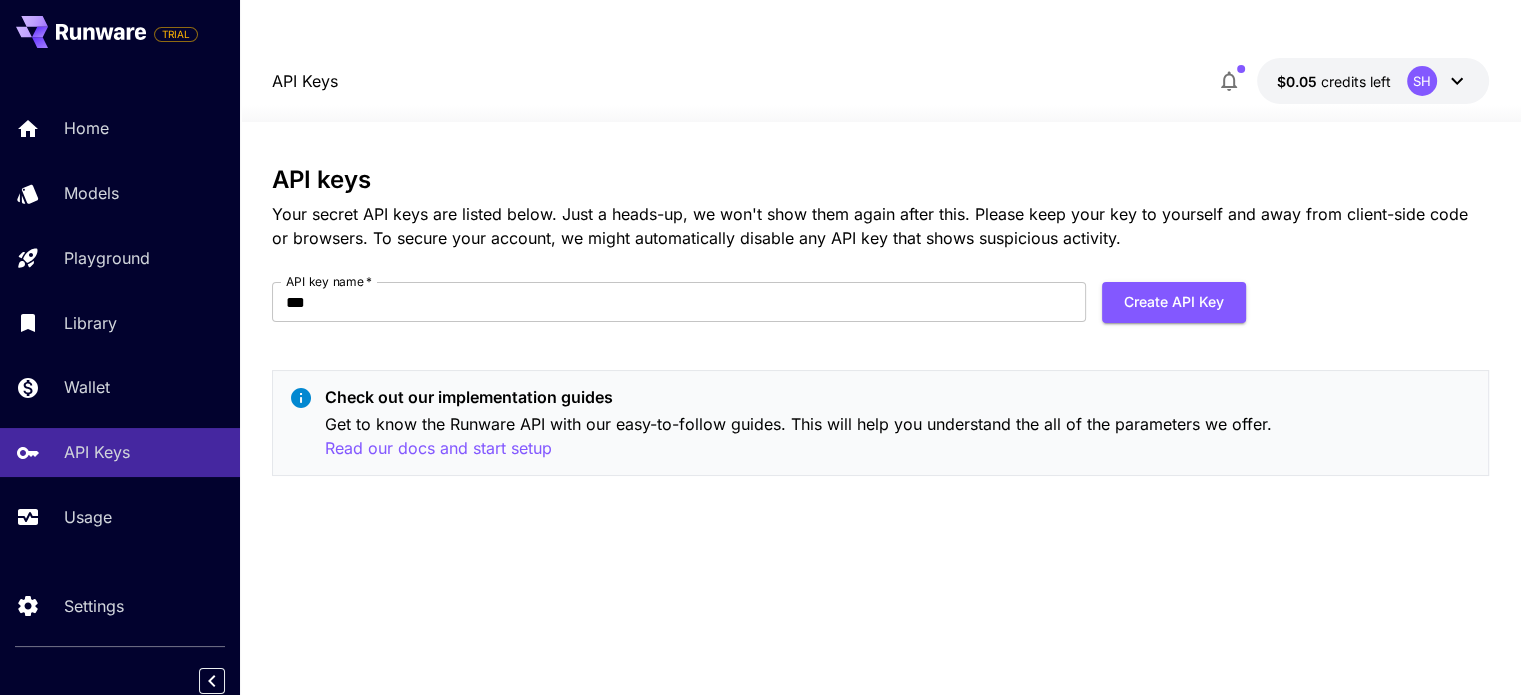 click on "API keys Your secret API keys are listed below. Just a heads-up, we won't show them again after this. Please keep your key to yourself and away from client-side code or browsers. To secure your account, we might automatically disable any API key that shows suspicious activity. API key name   * *** API key name   * Create API Key Check out our implementation guides Get to know the Runware API with our easy-to-follow guides. This will help you understand the all of the parameters we offer.   Read our docs and start setup" at bounding box center [880, 329] 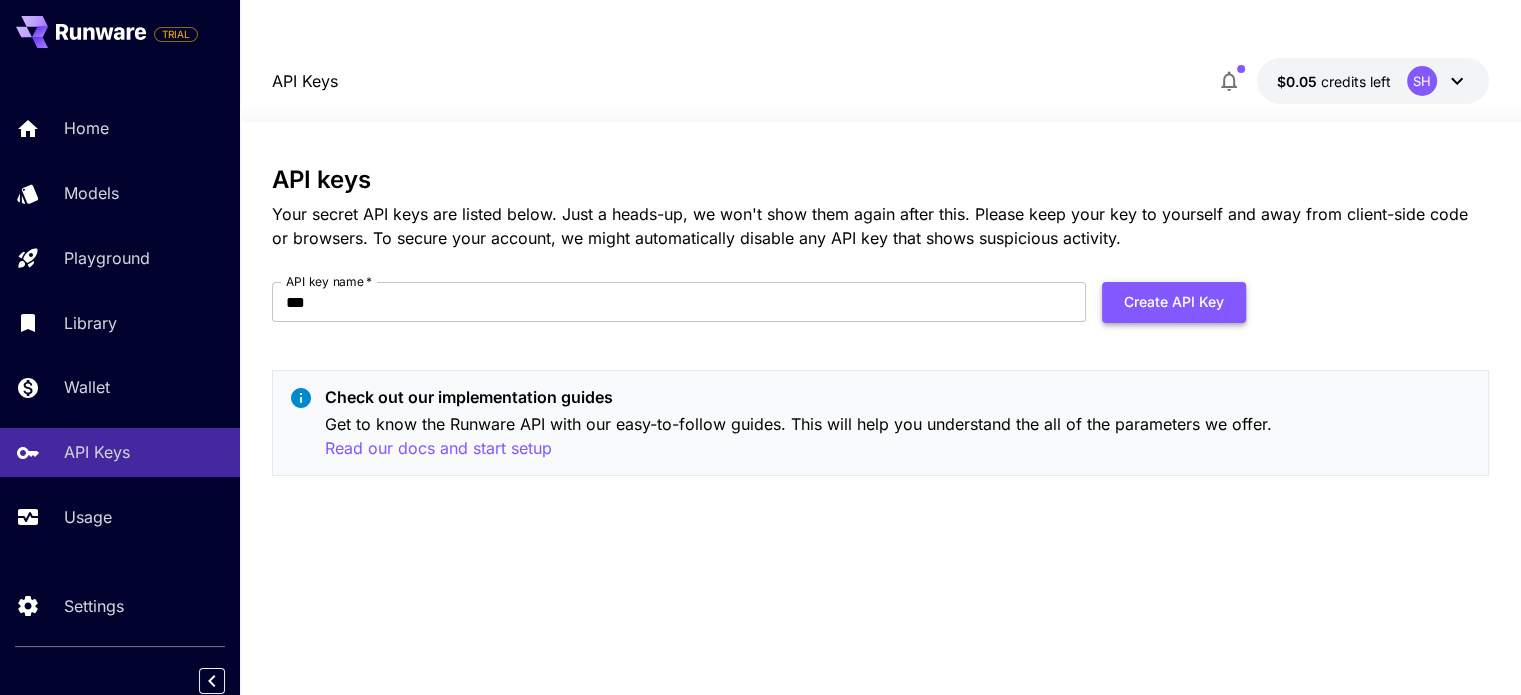 click on "Create API Key" at bounding box center (1174, 302) 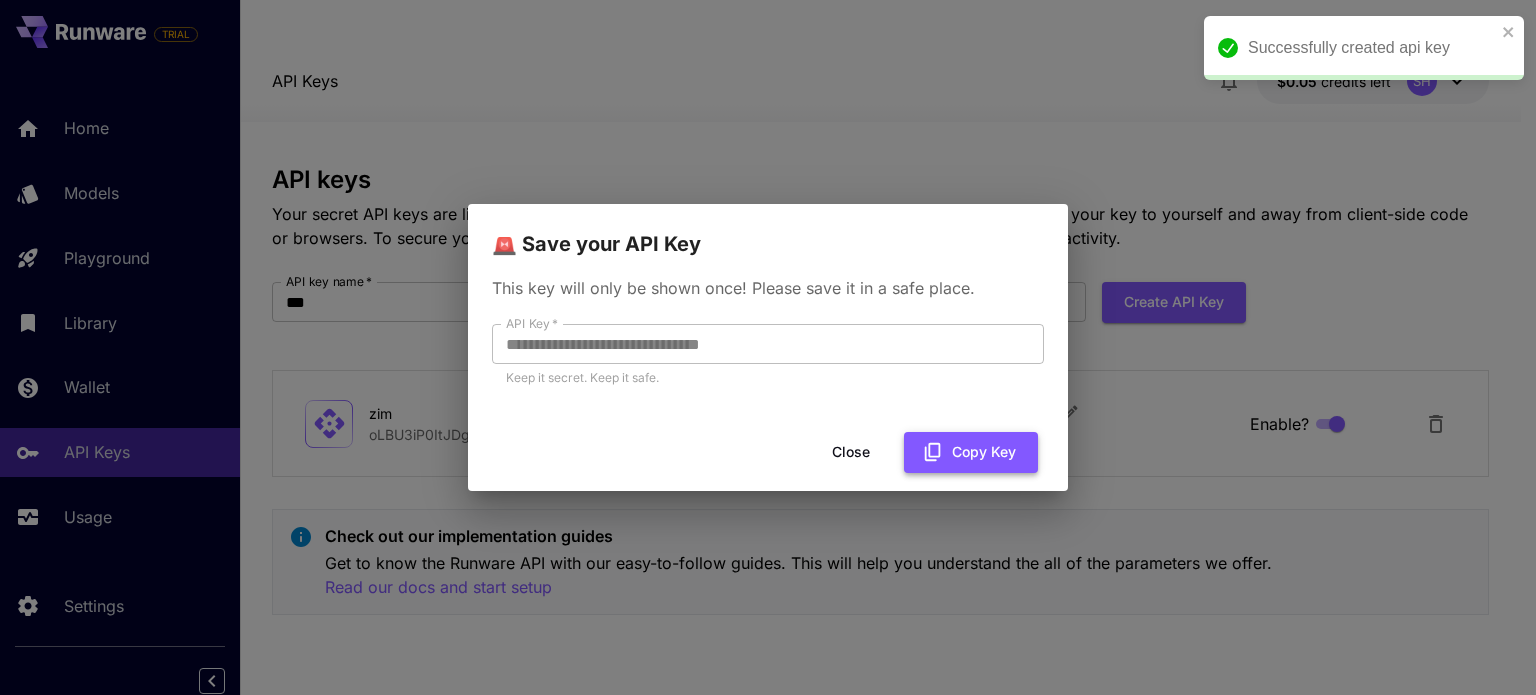 click on "Copy Key" at bounding box center (971, 452) 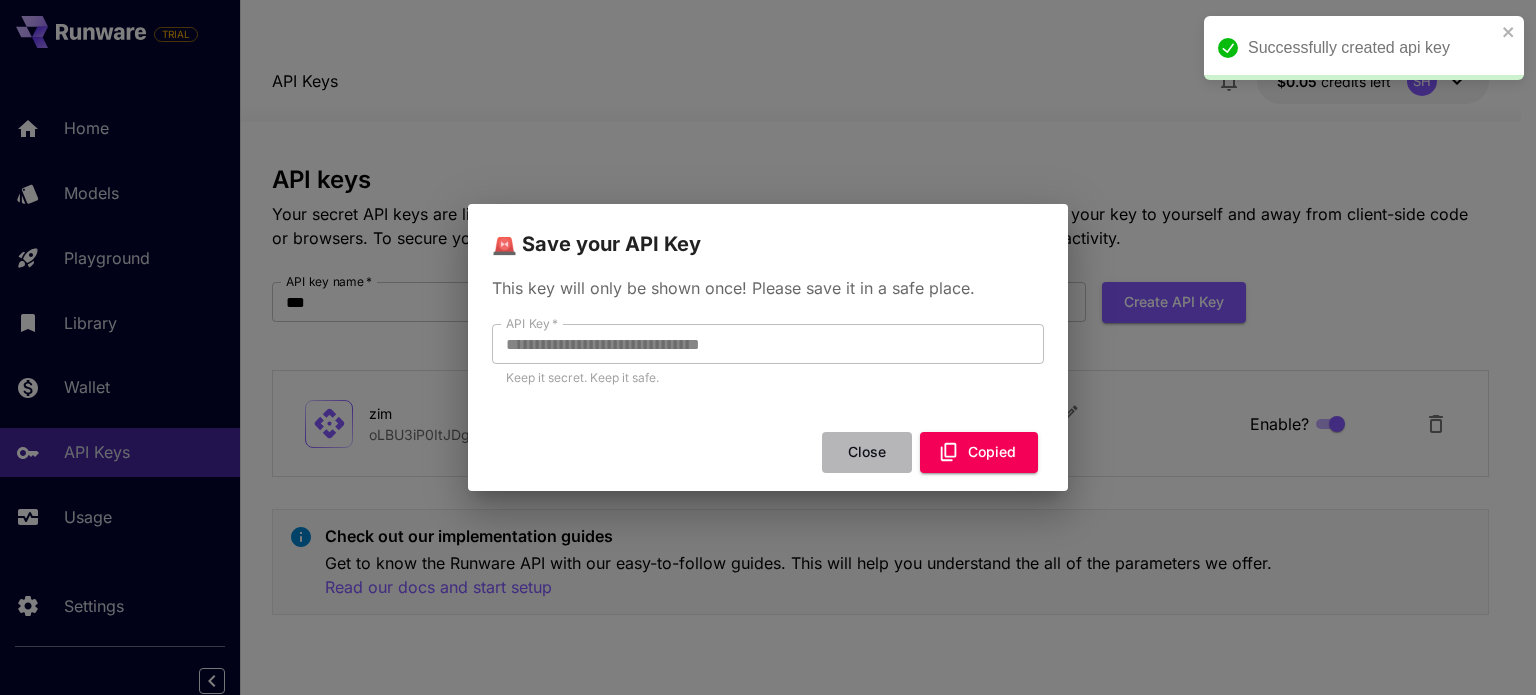 click on "Close" at bounding box center [867, 452] 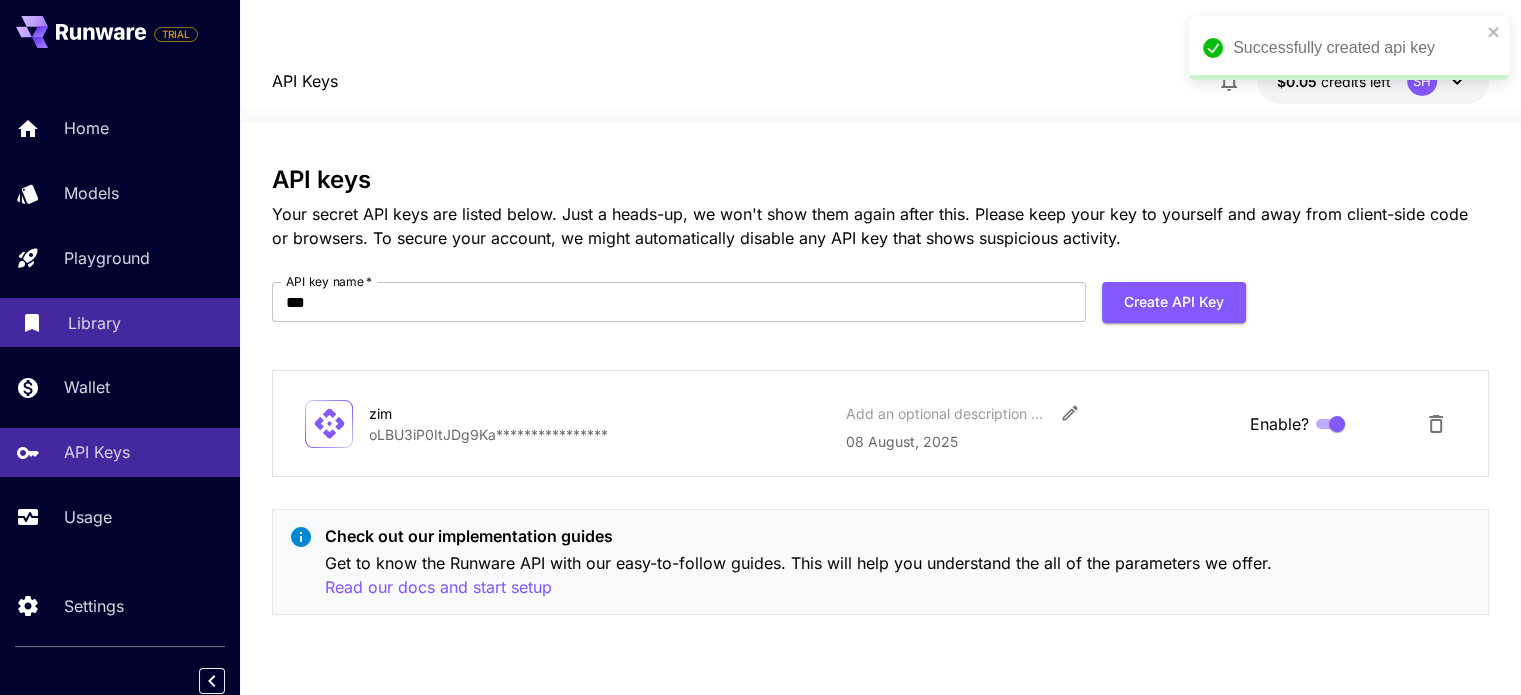 click on "Library" at bounding box center [120, 322] 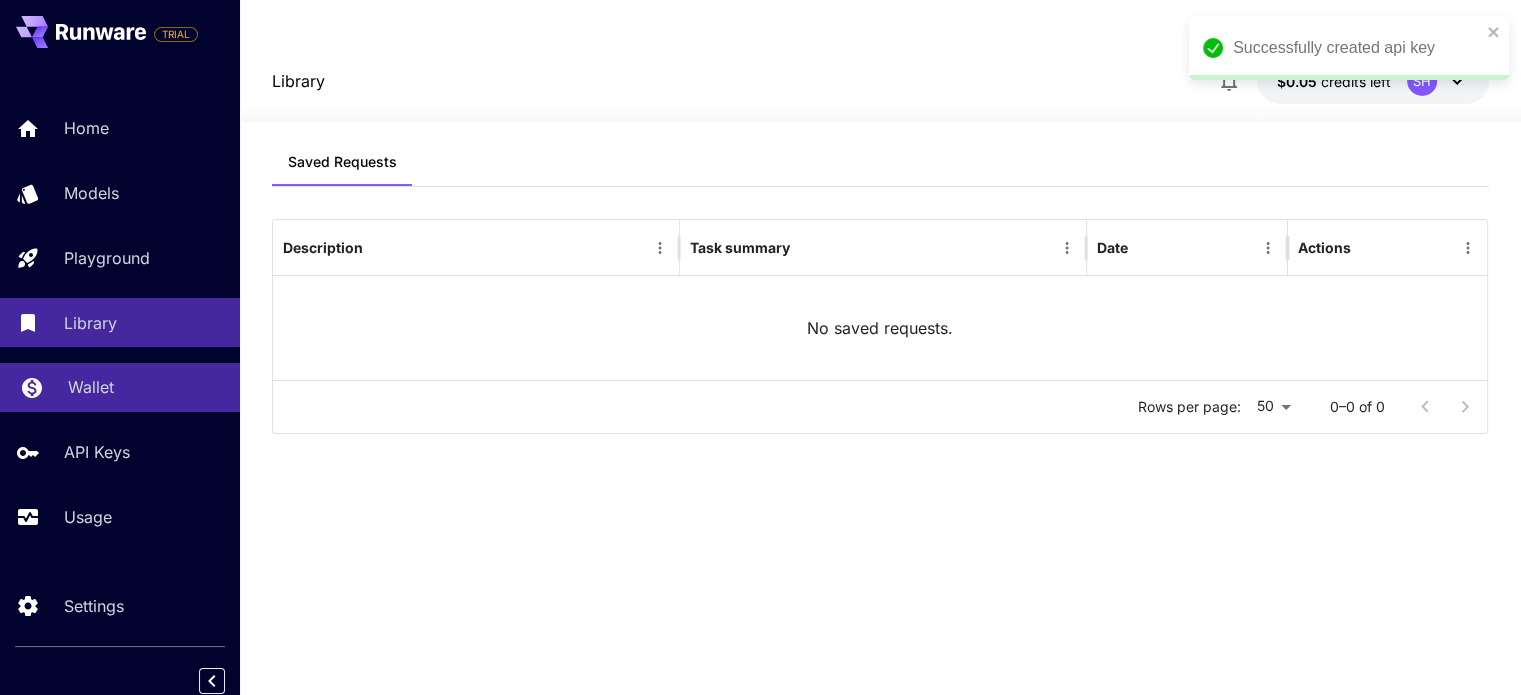 click on "Wallet" at bounding box center [120, 387] 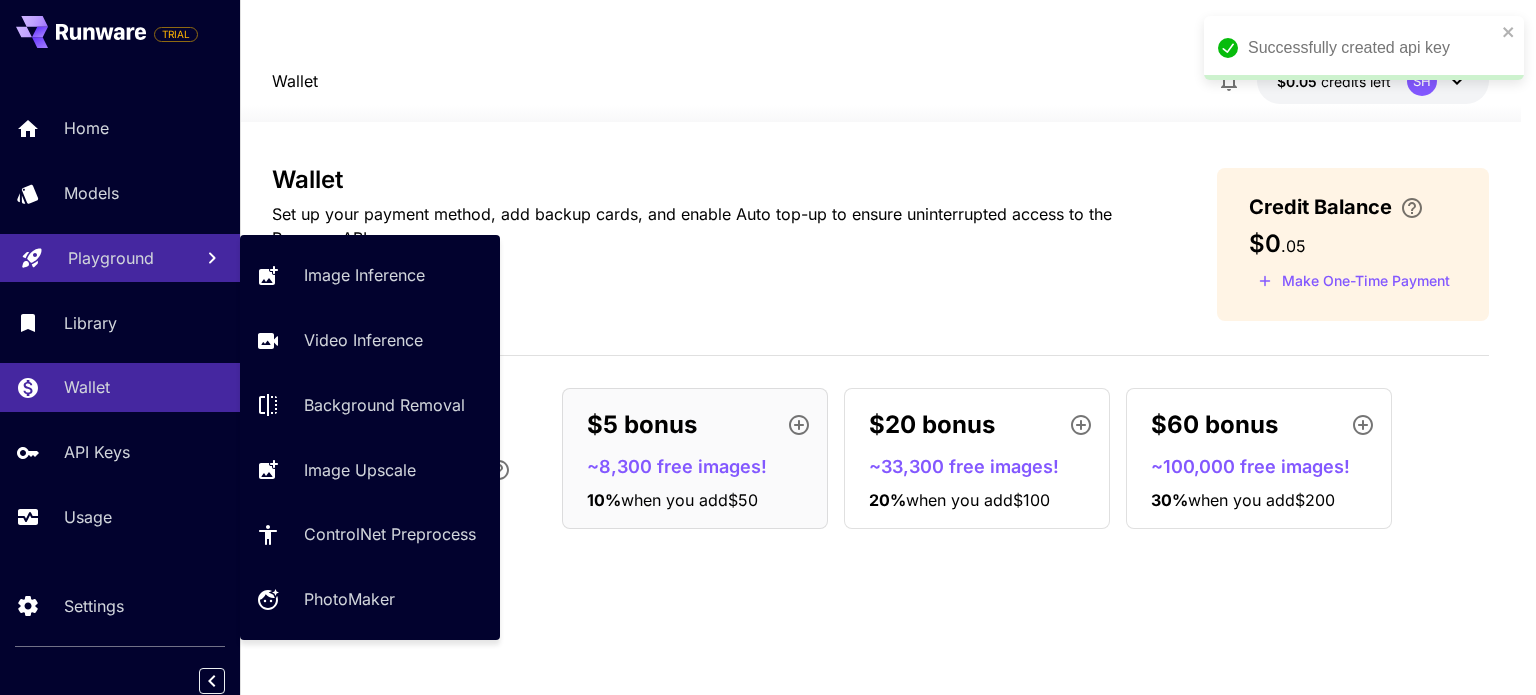 click on "Playground" at bounding box center (111, 258) 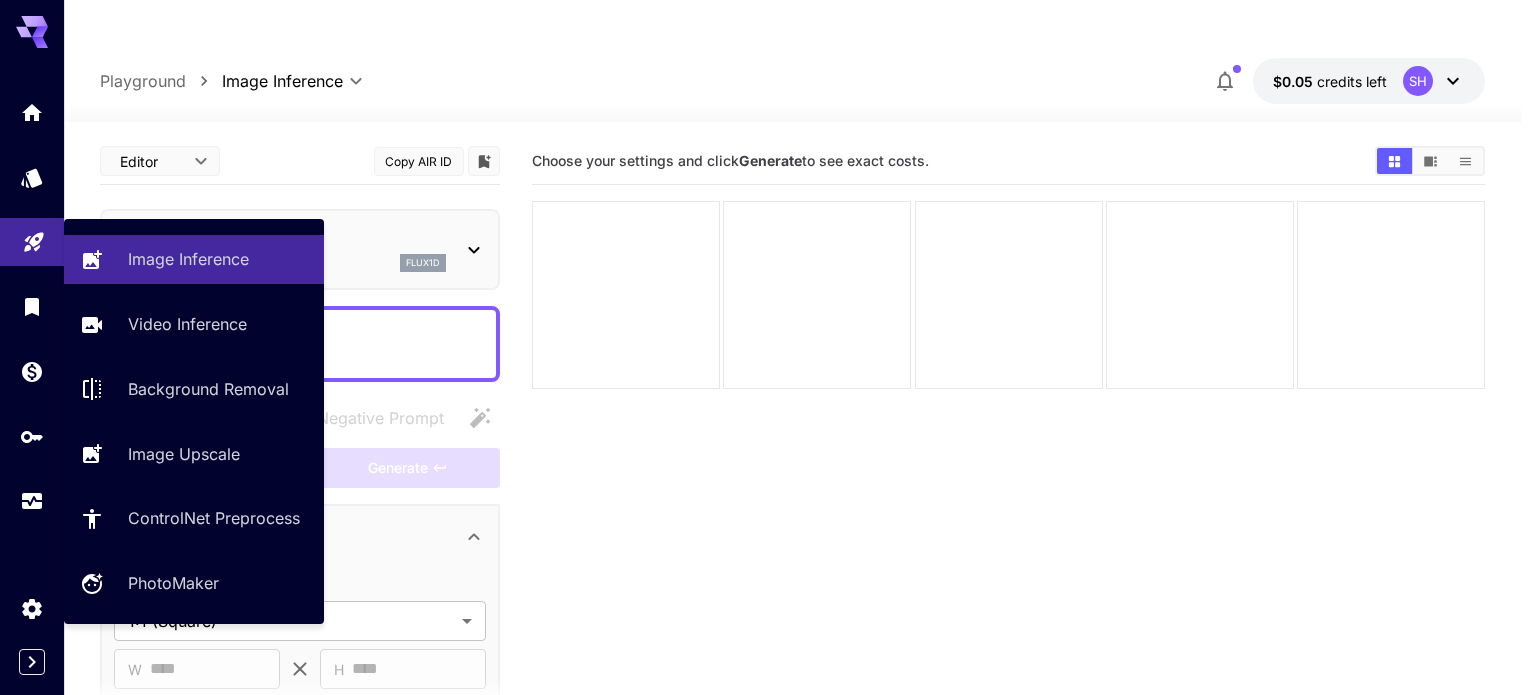 type on "**********" 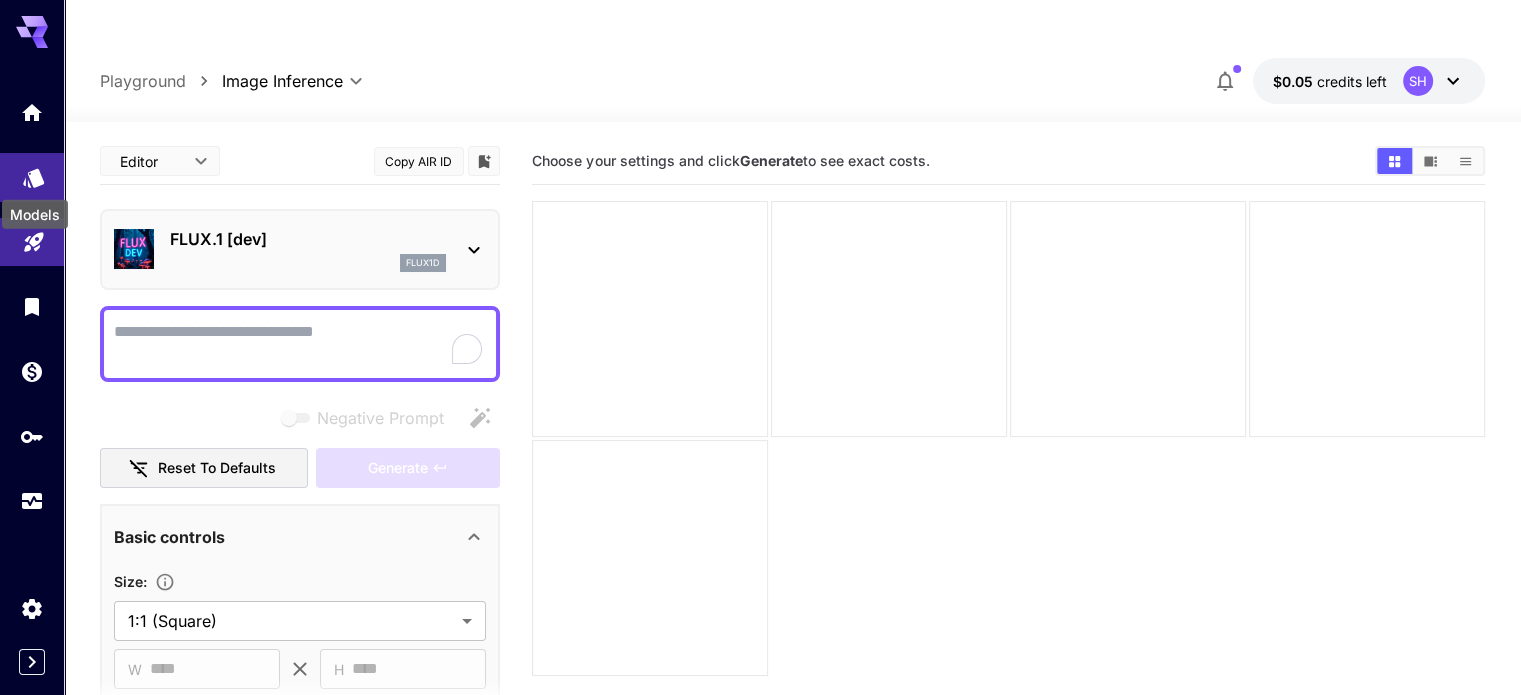 click 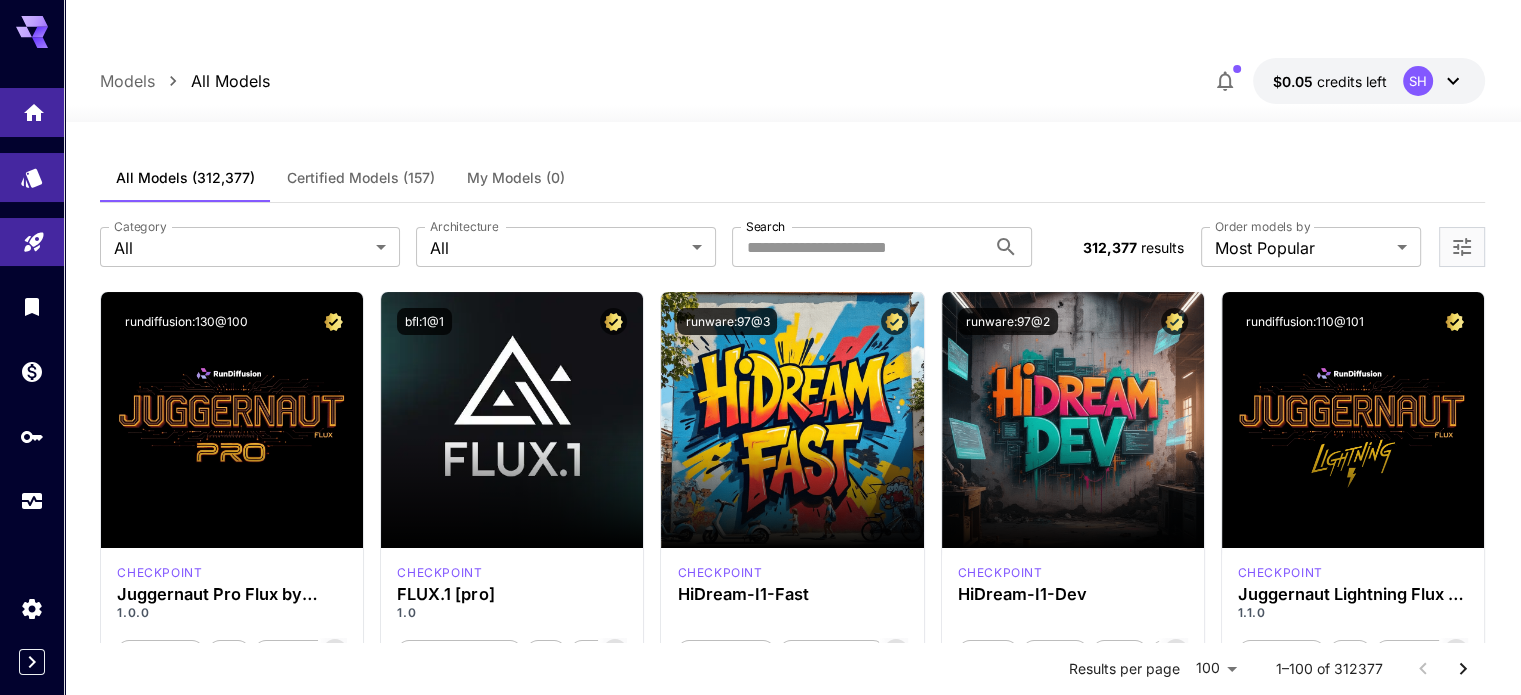 click at bounding box center (32, 112) 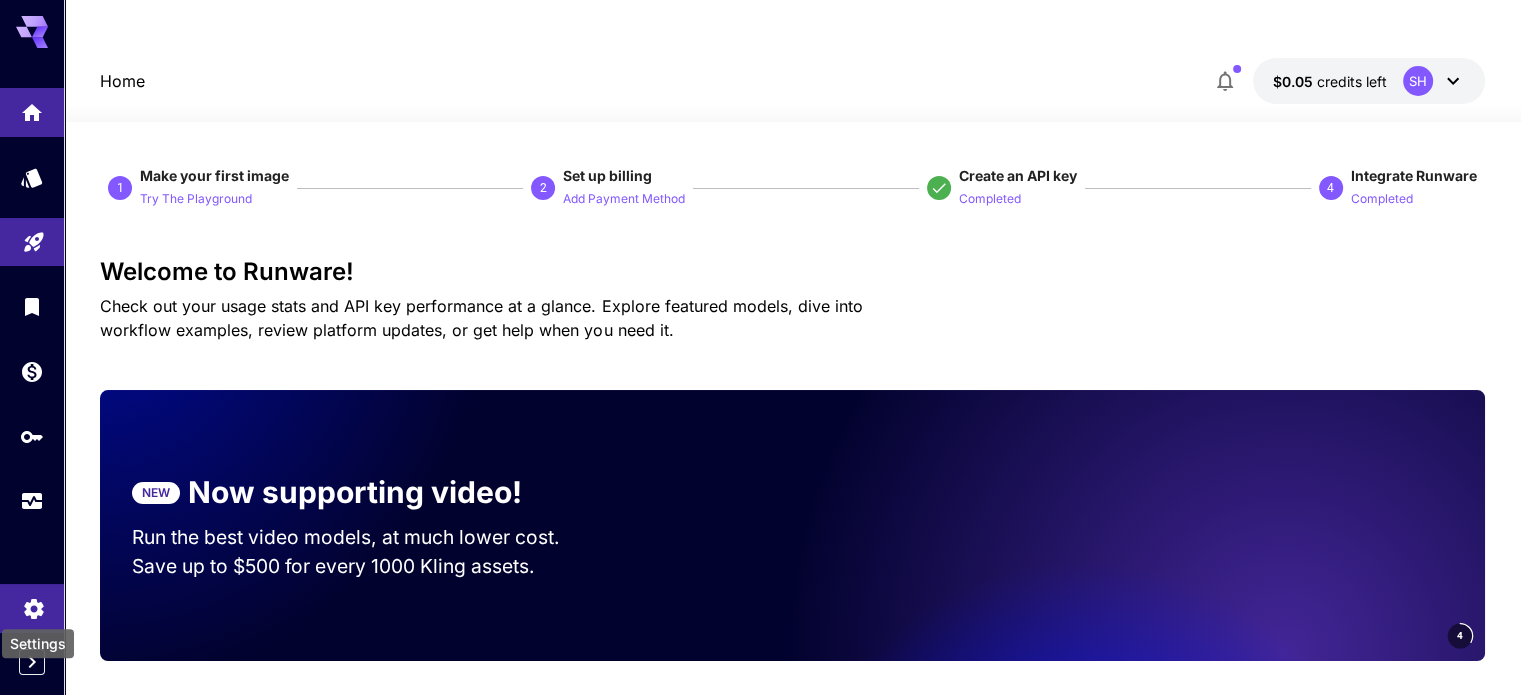 click 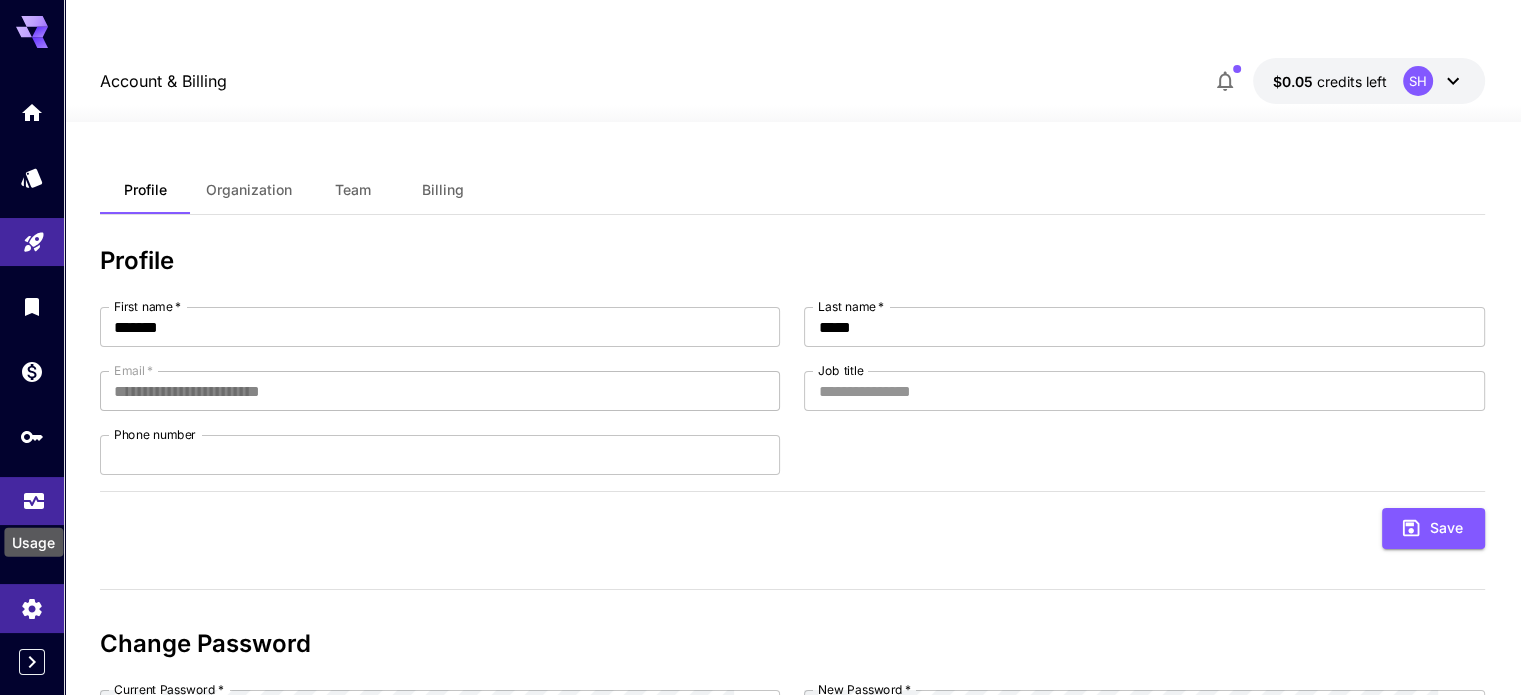 click on "**********" at bounding box center (760, 615) 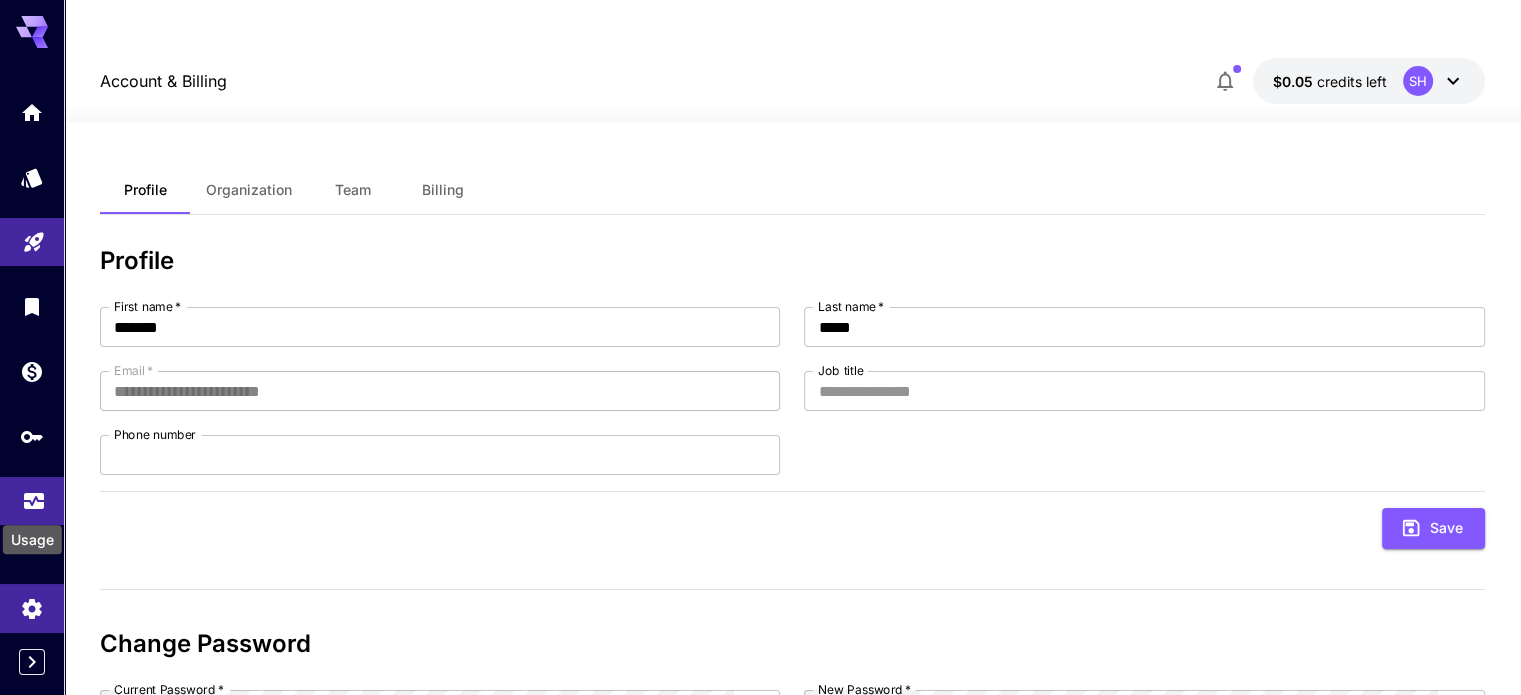 click 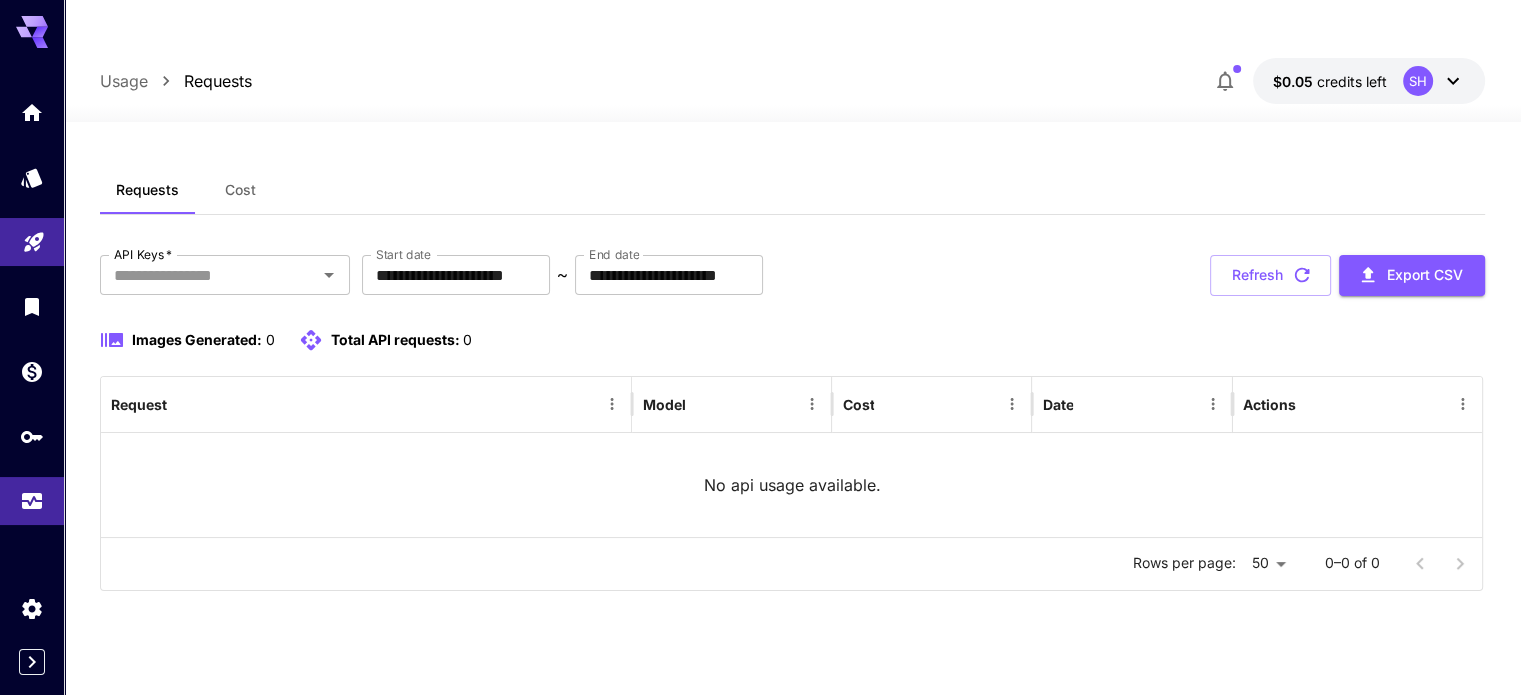 click on "Cost" at bounding box center (240, 190) 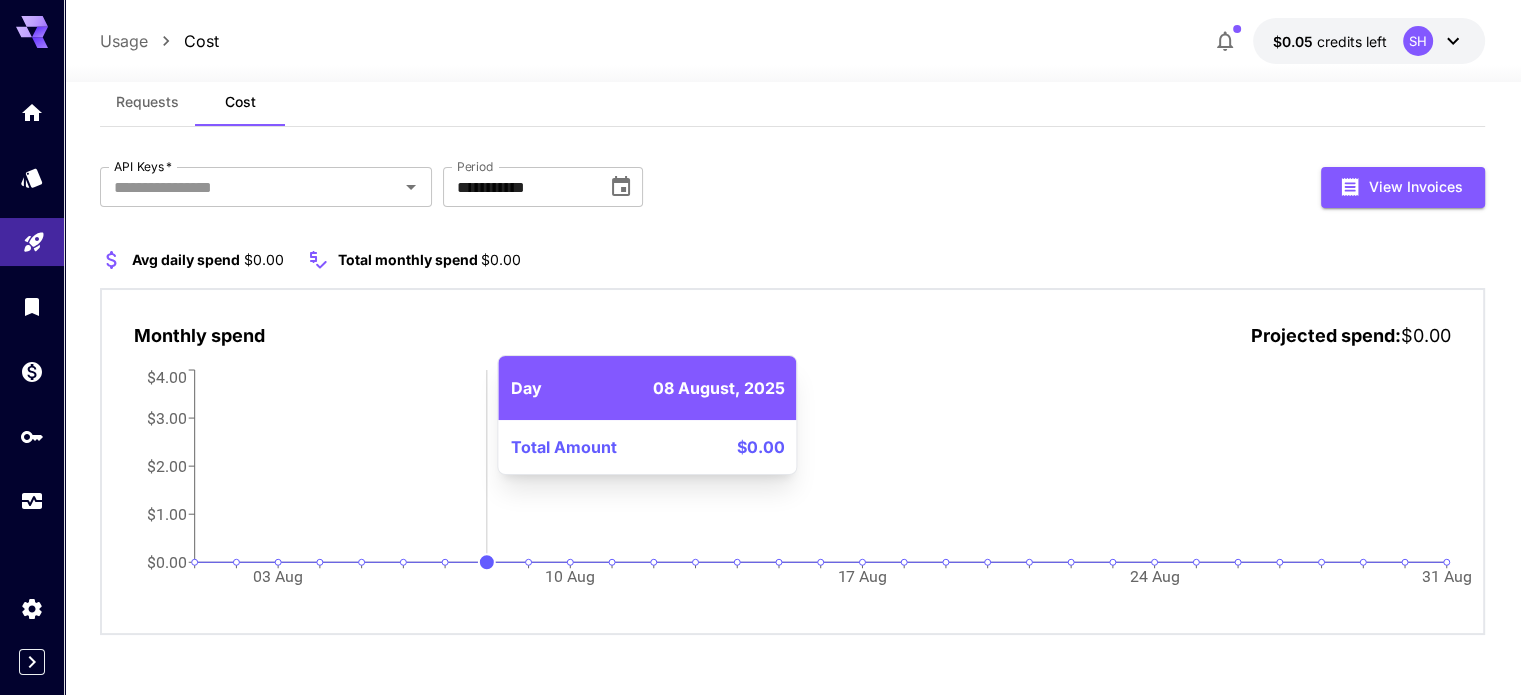scroll, scrollTop: 0, scrollLeft: 0, axis: both 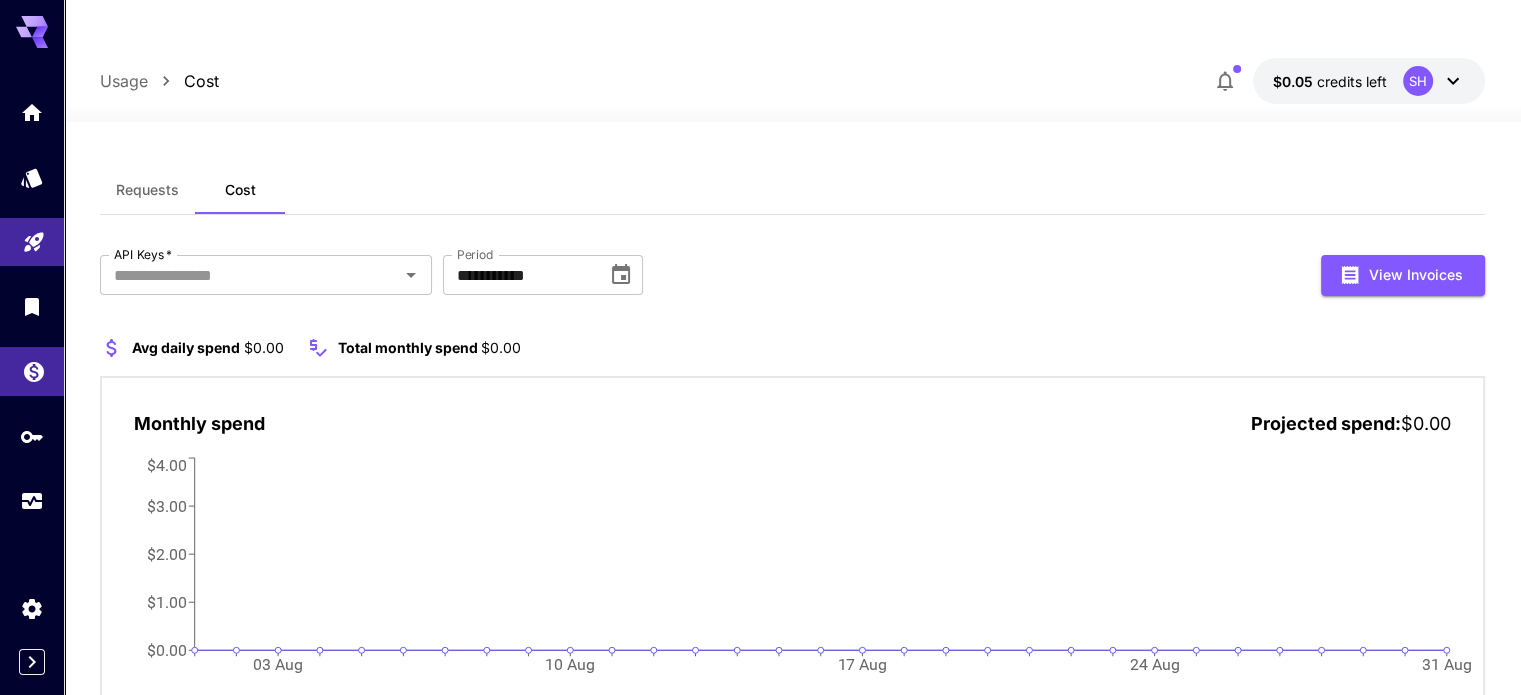 click at bounding box center [32, 371] 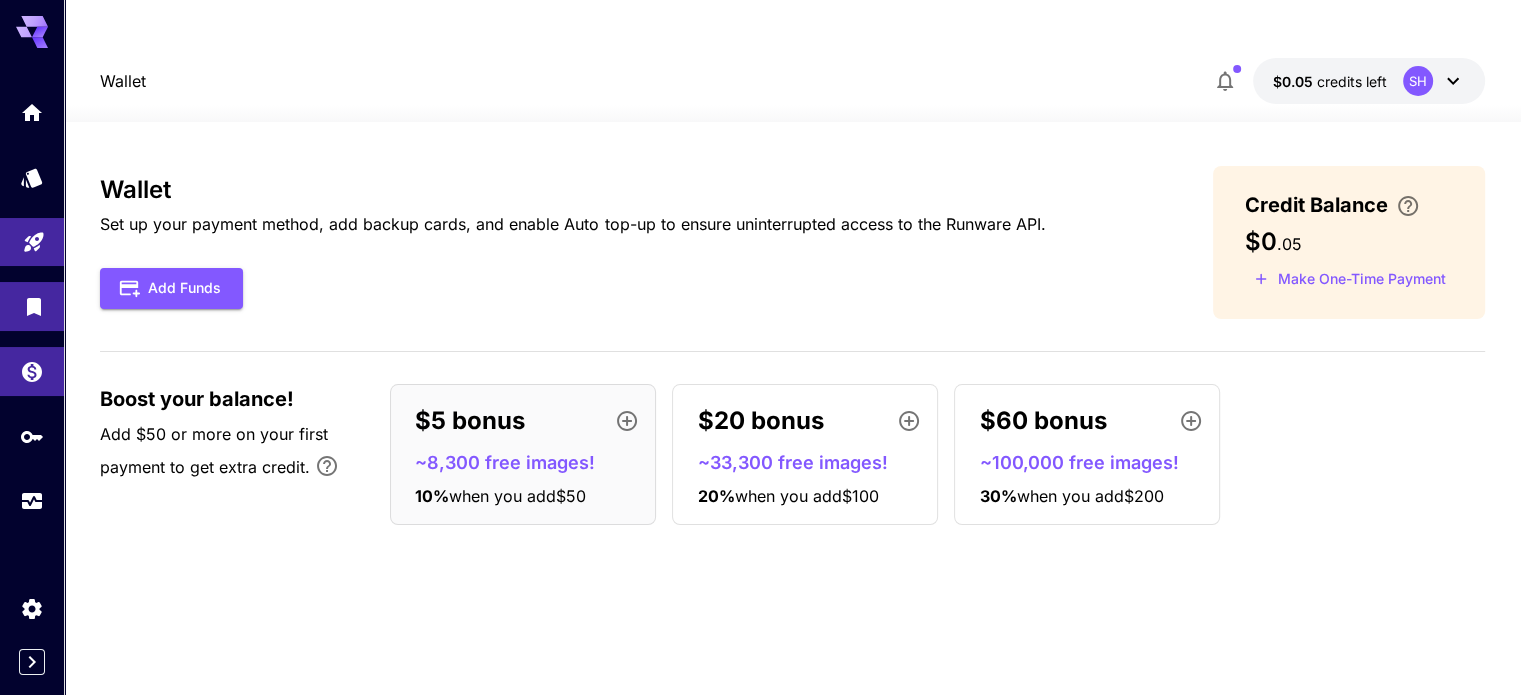 click at bounding box center [32, 306] 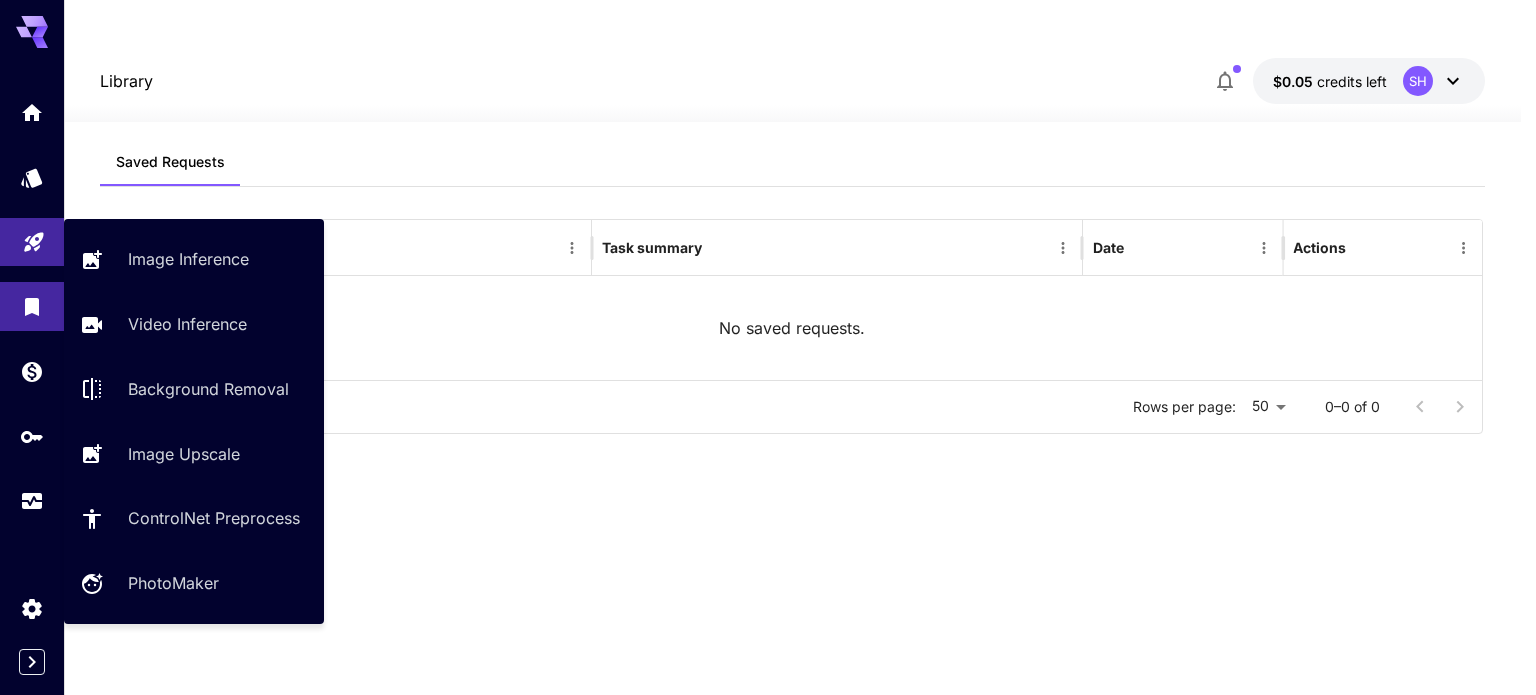 click at bounding box center [32, 242] 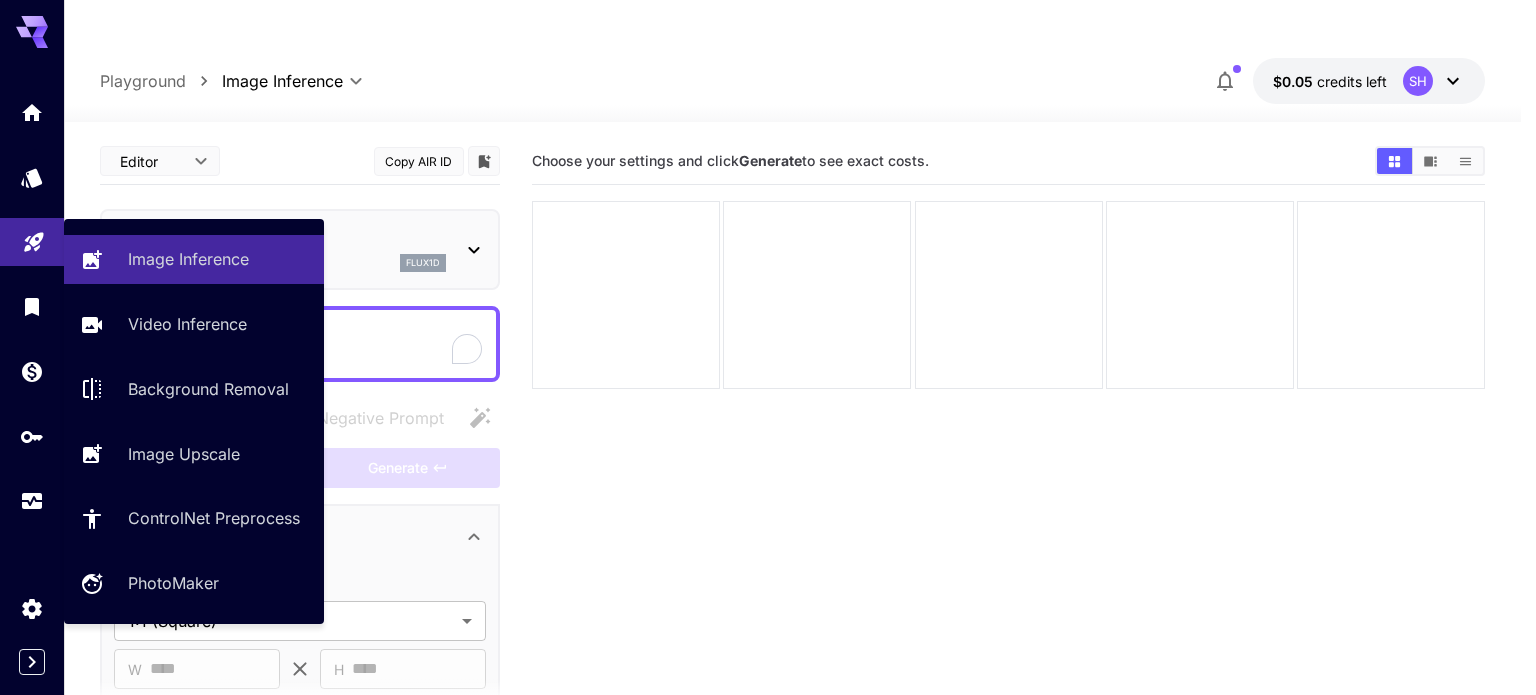 type on "**********" 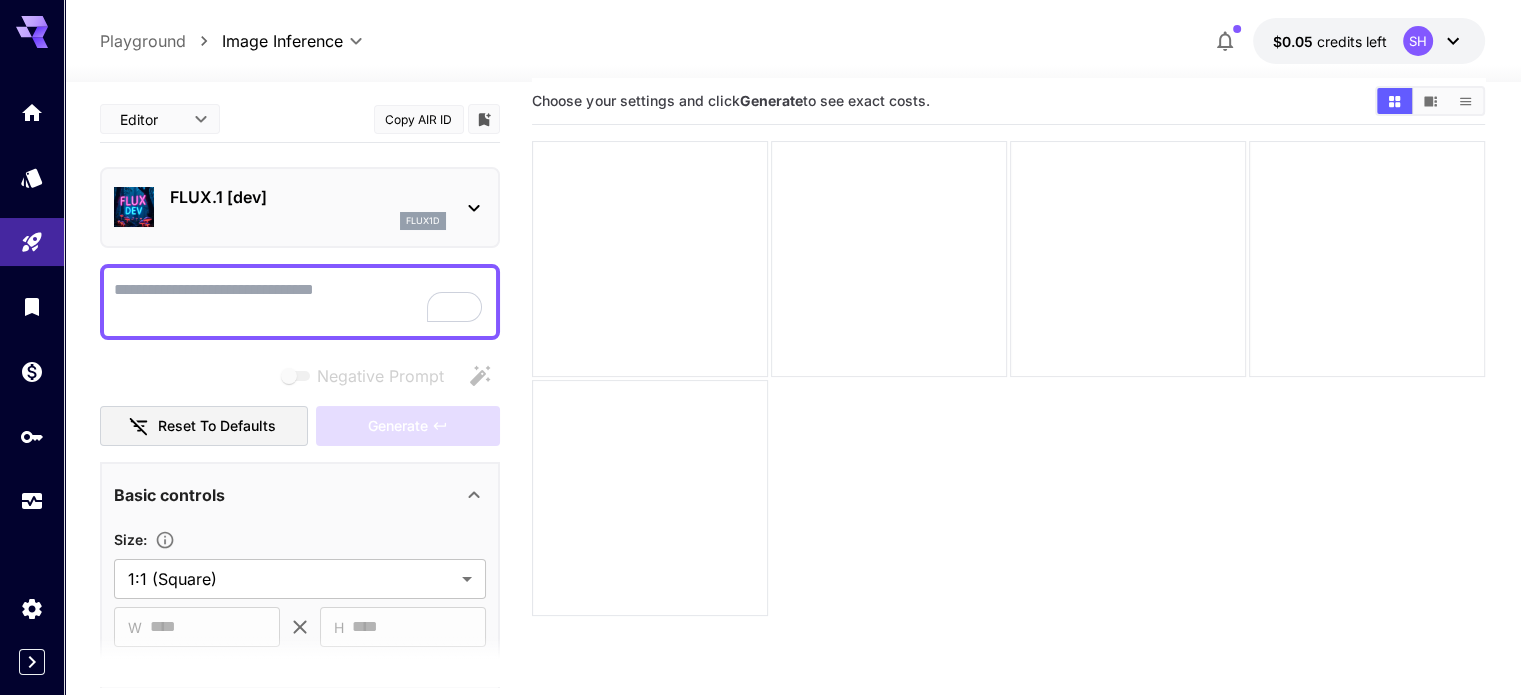 scroll, scrollTop: 0, scrollLeft: 0, axis: both 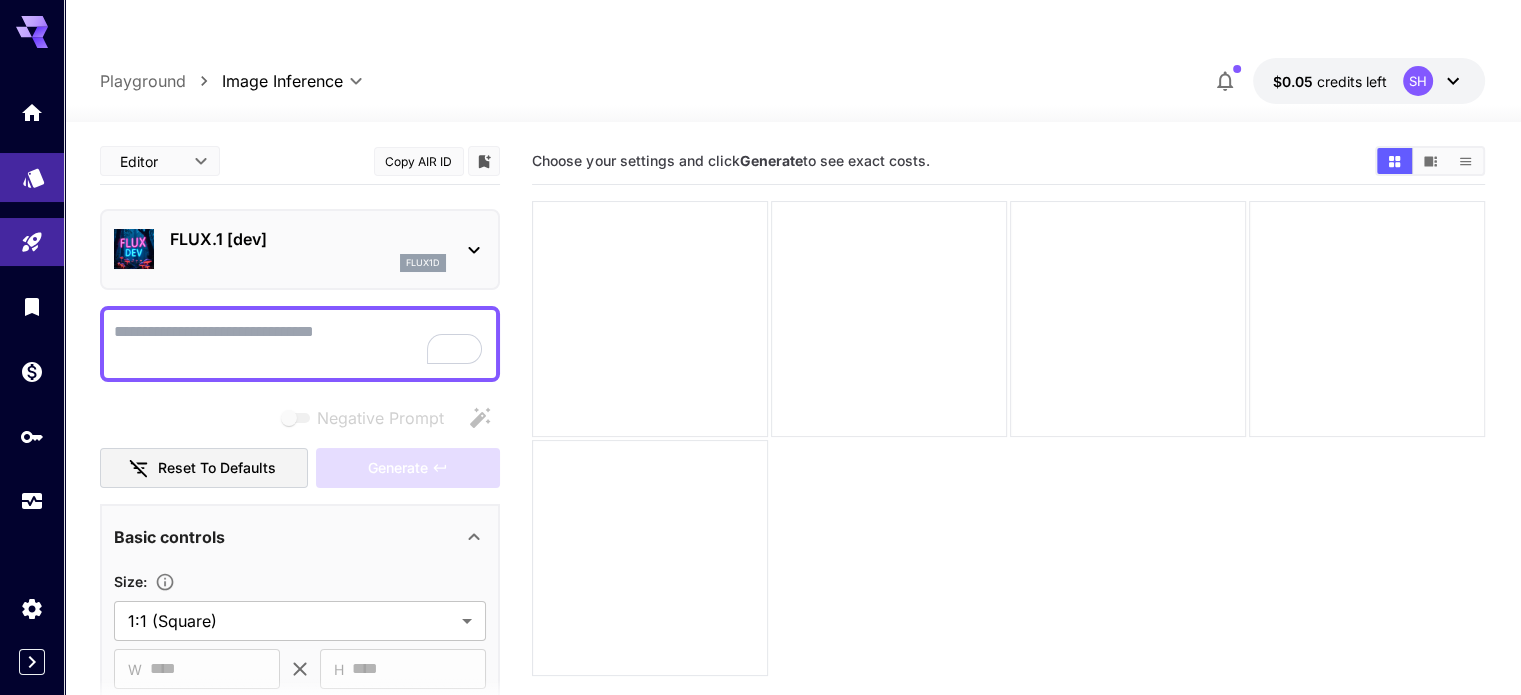 click 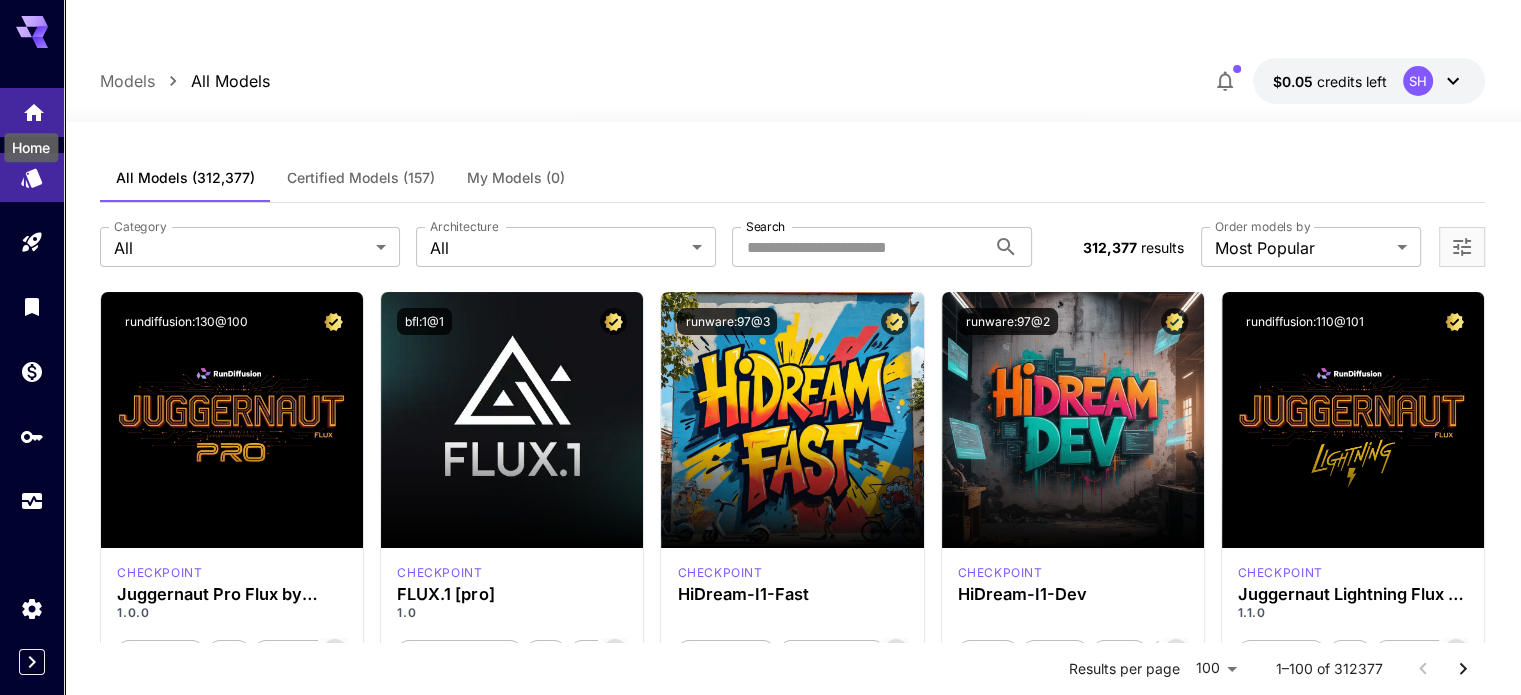click 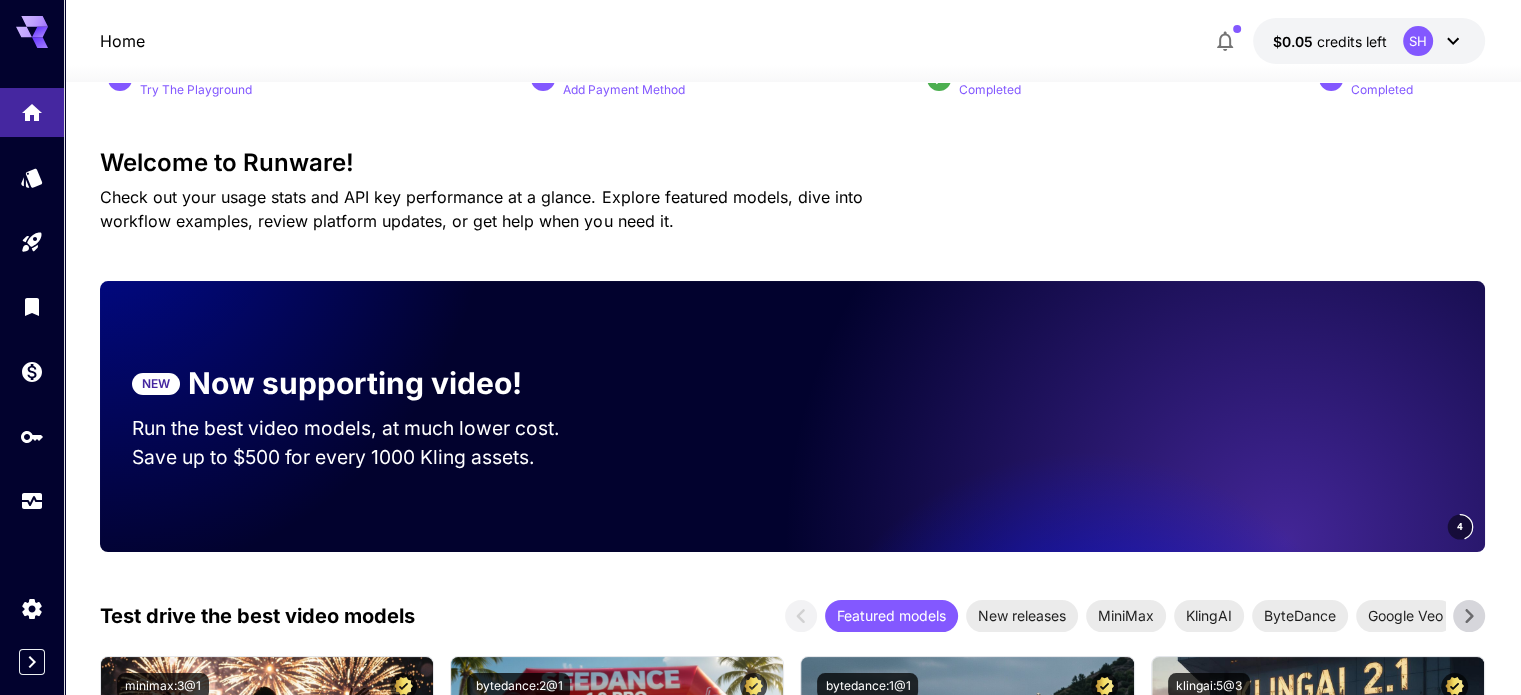 scroll, scrollTop: 0, scrollLeft: 0, axis: both 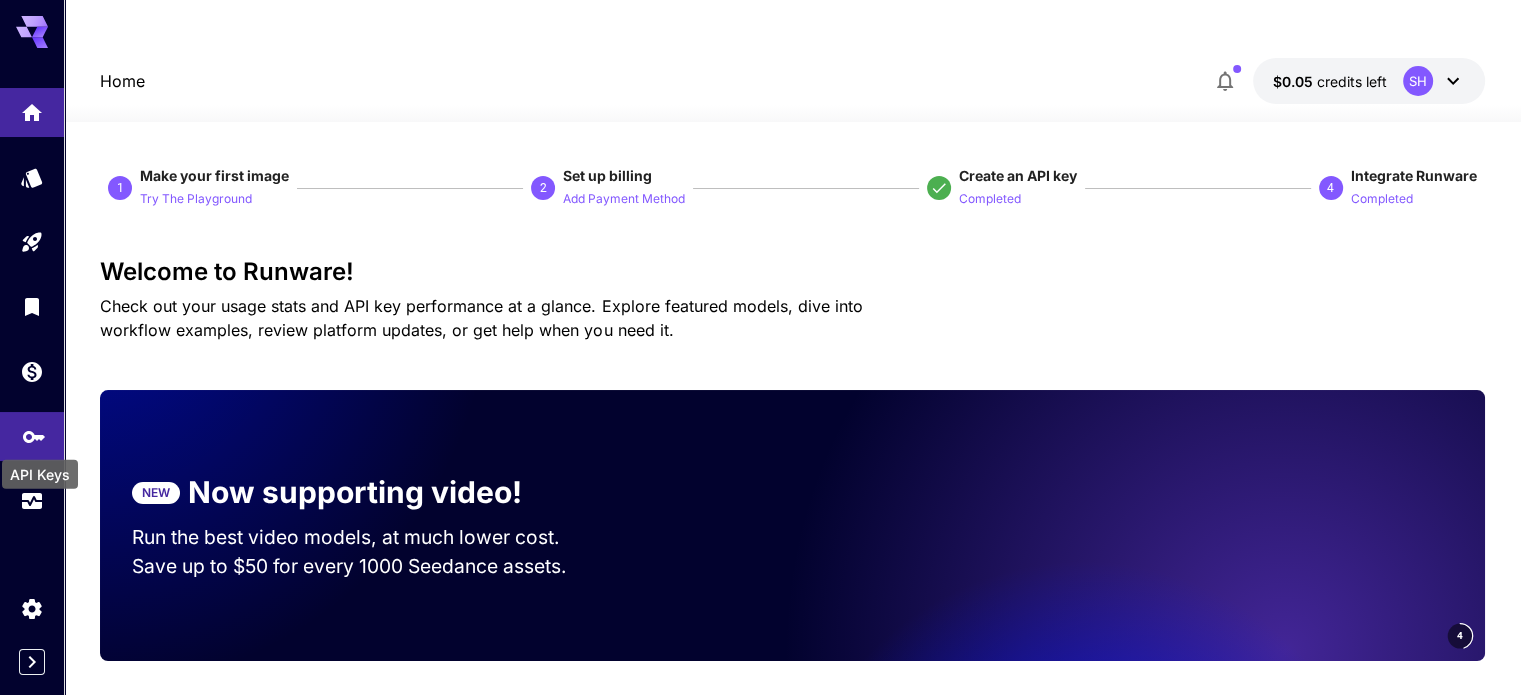 click 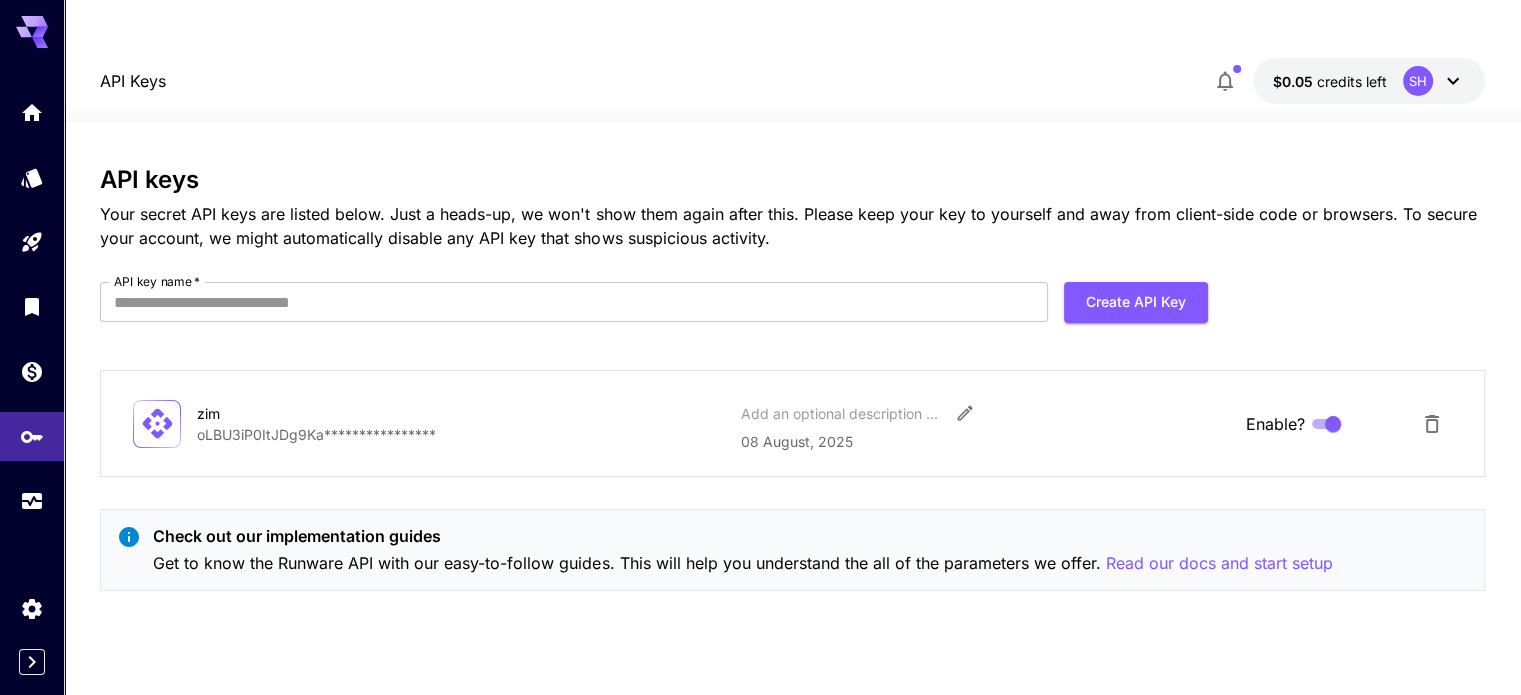 click on "**********" at bounding box center (460, 434) 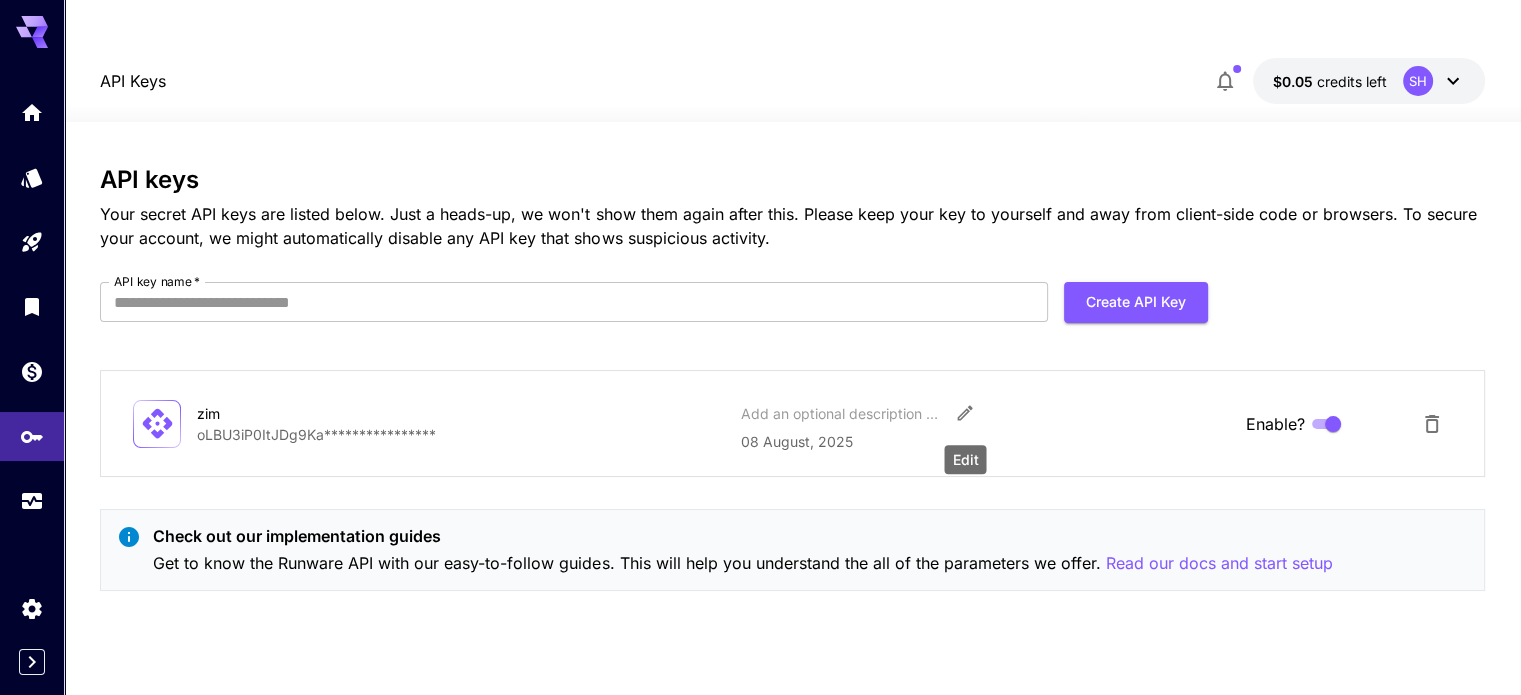 click at bounding box center [965, 413] 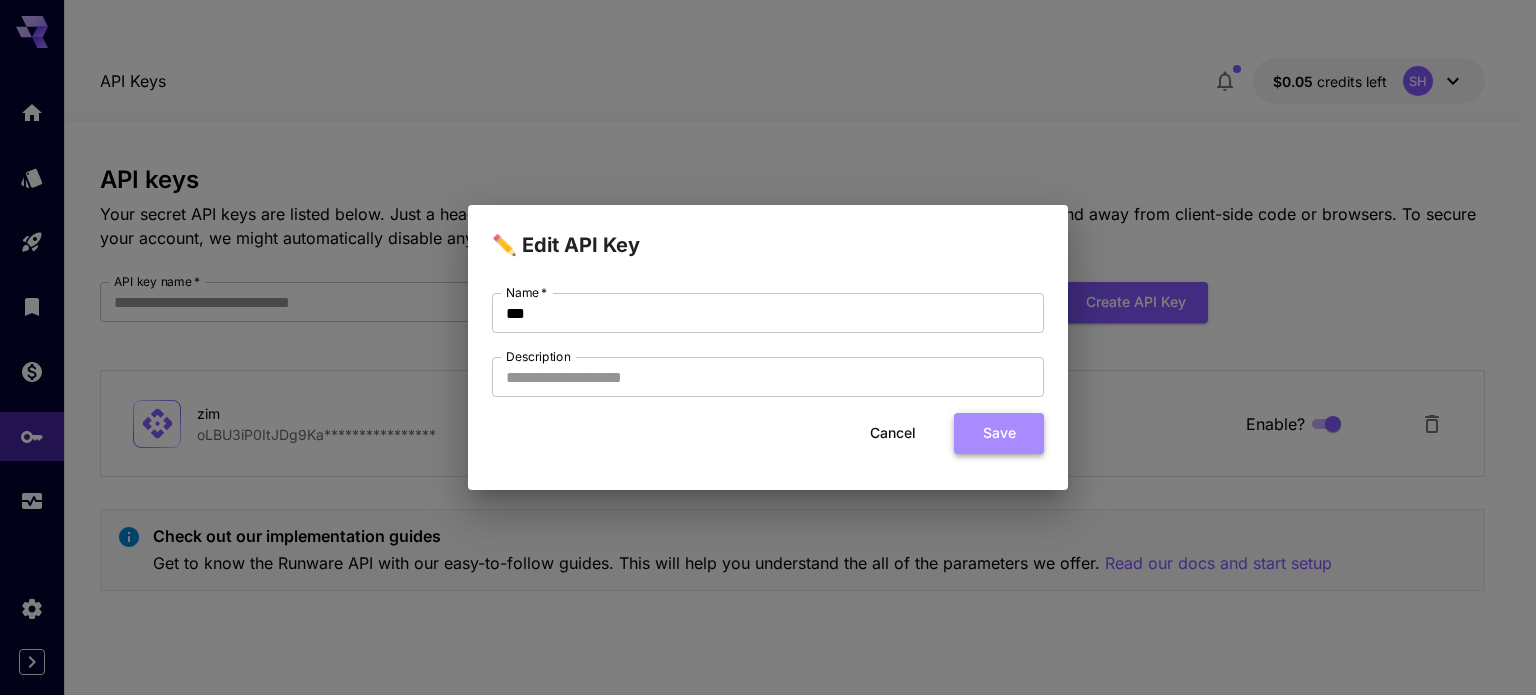 click on "Save" at bounding box center [999, 433] 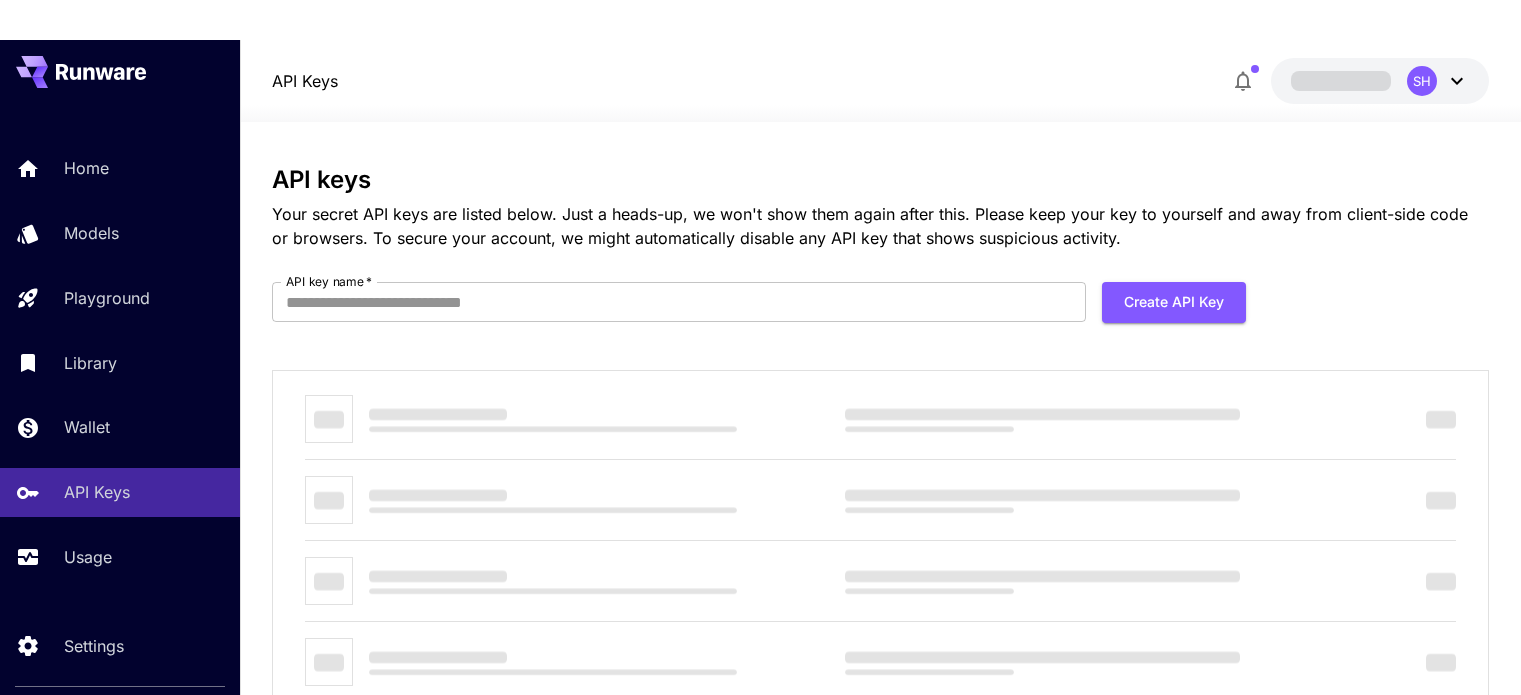 scroll, scrollTop: 0, scrollLeft: 0, axis: both 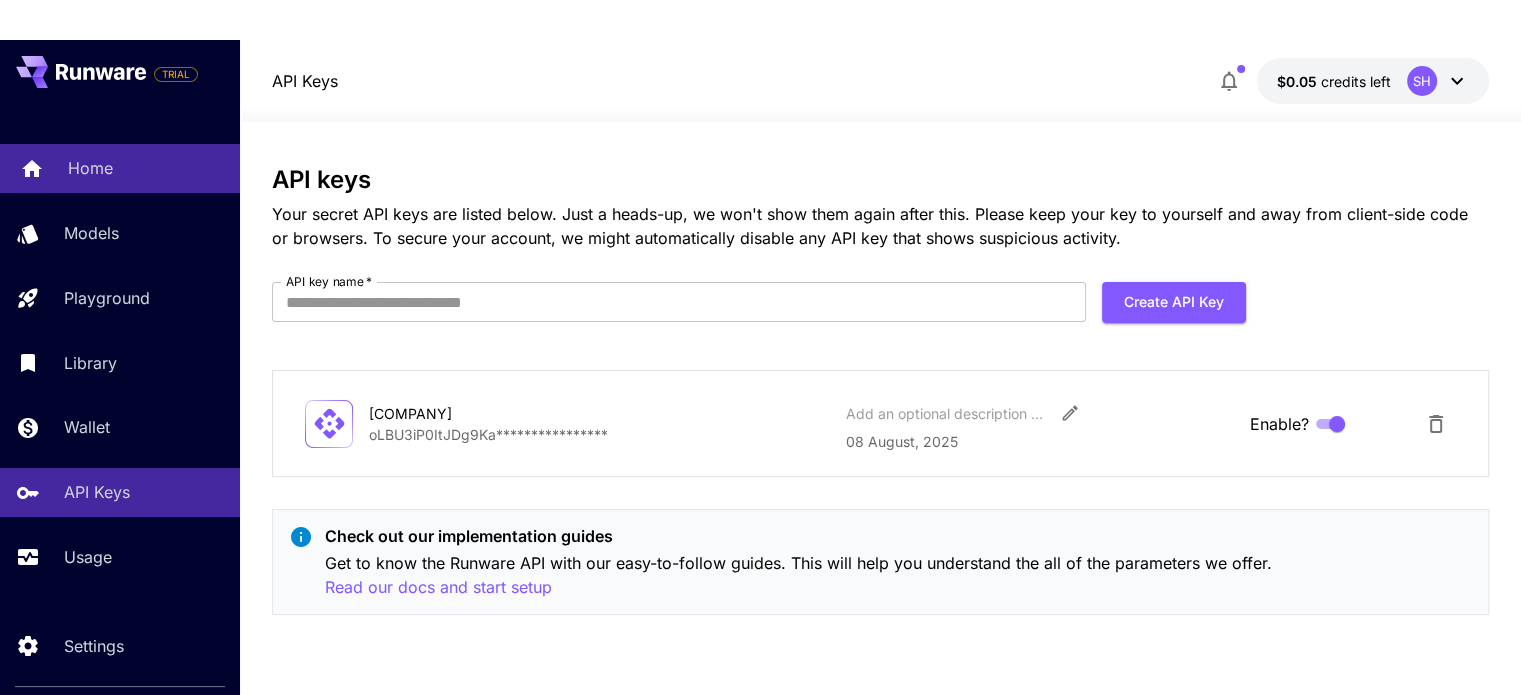 click on "Home" at bounding box center (90, 168) 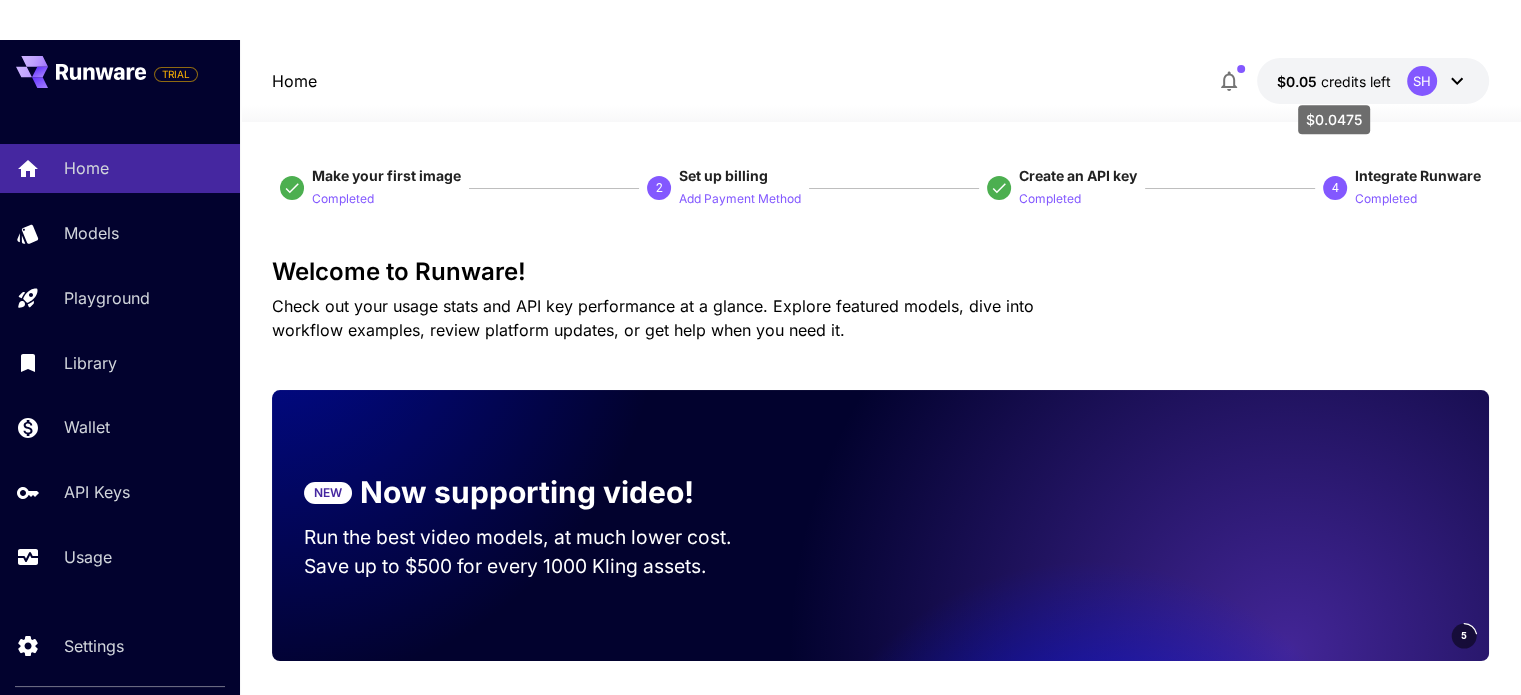 click on "credits left" at bounding box center (1356, 81) 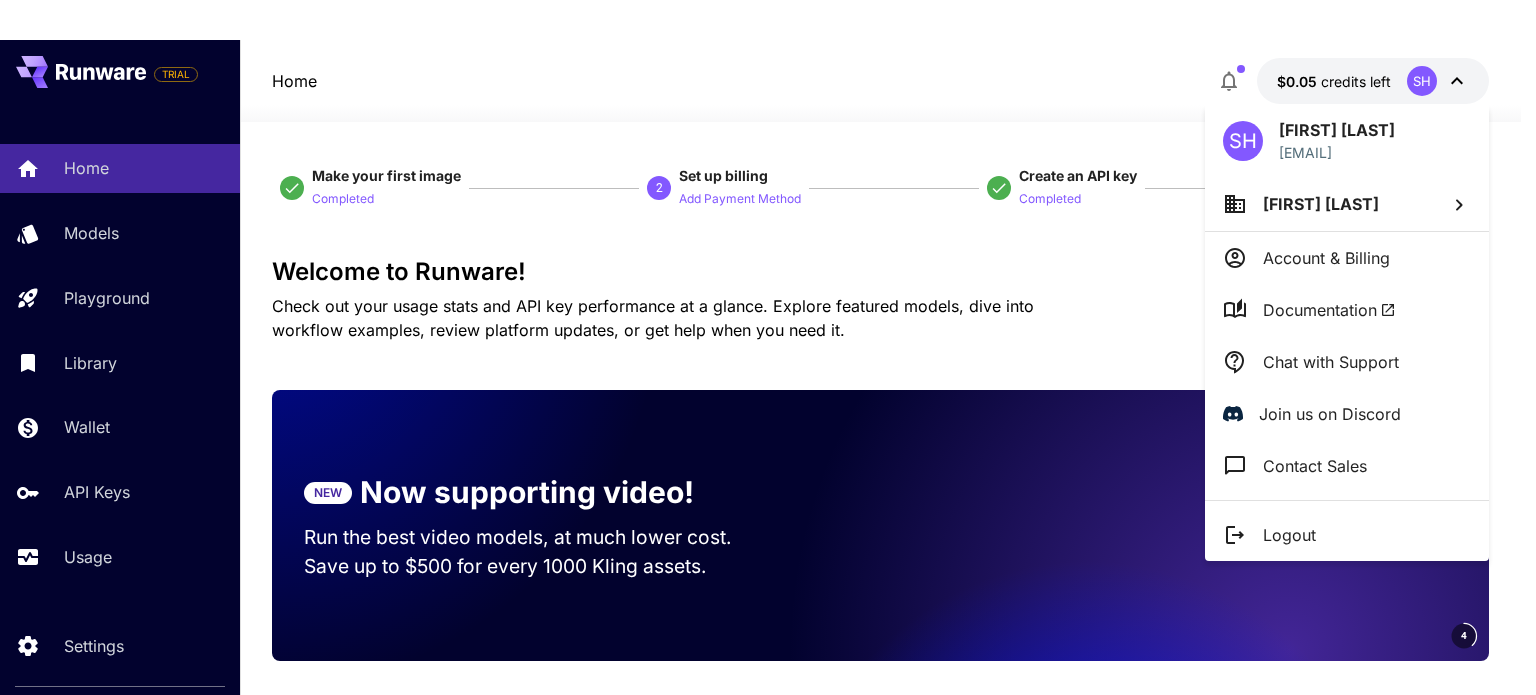 click at bounding box center [768, 347] 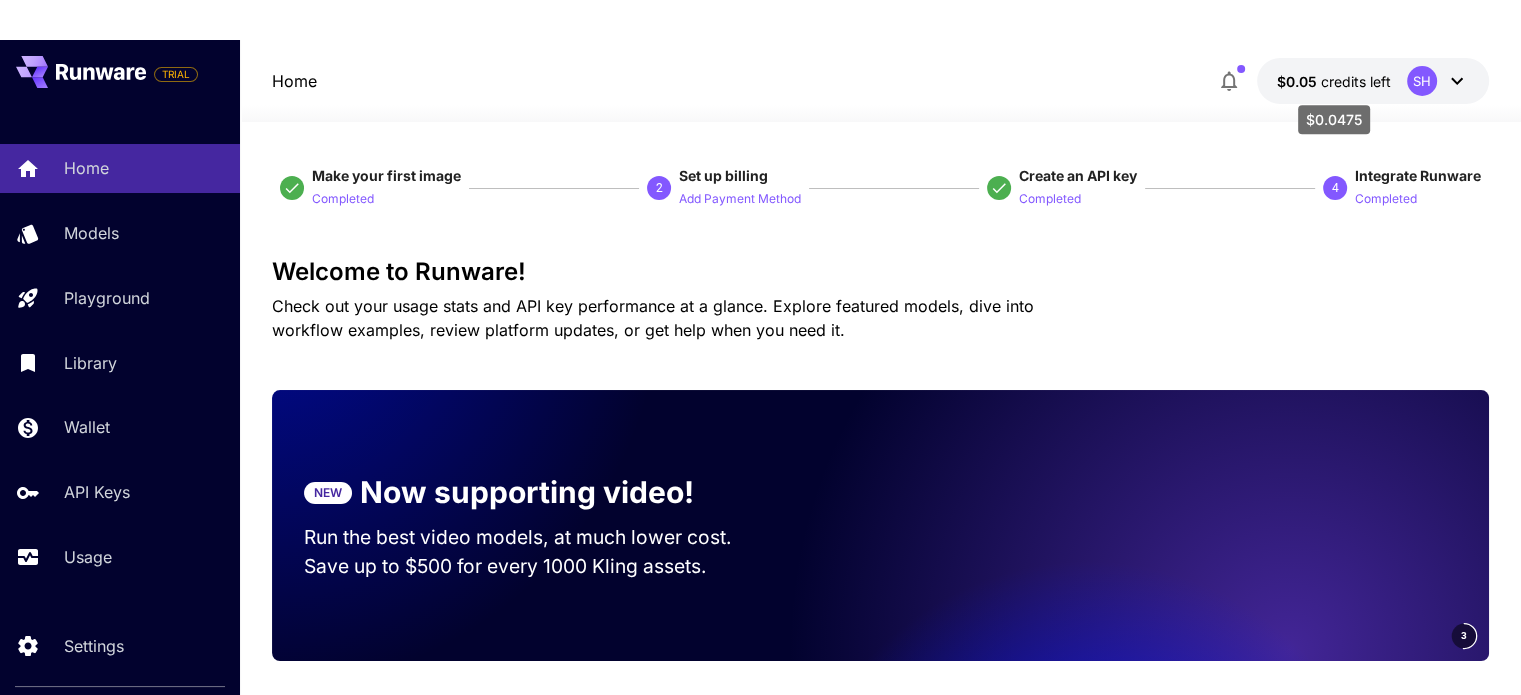click on "credits left" at bounding box center [1356, 81] 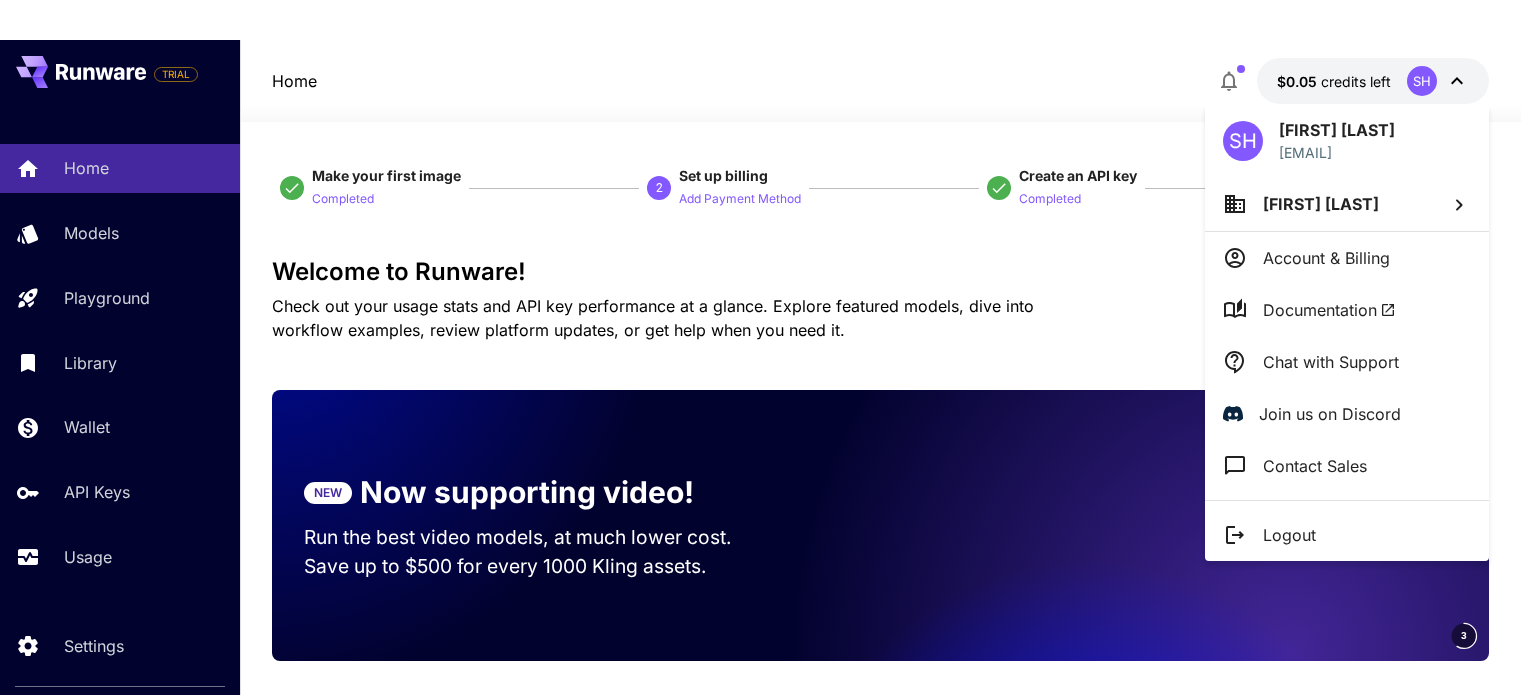 click at bounding box center [768, 347] 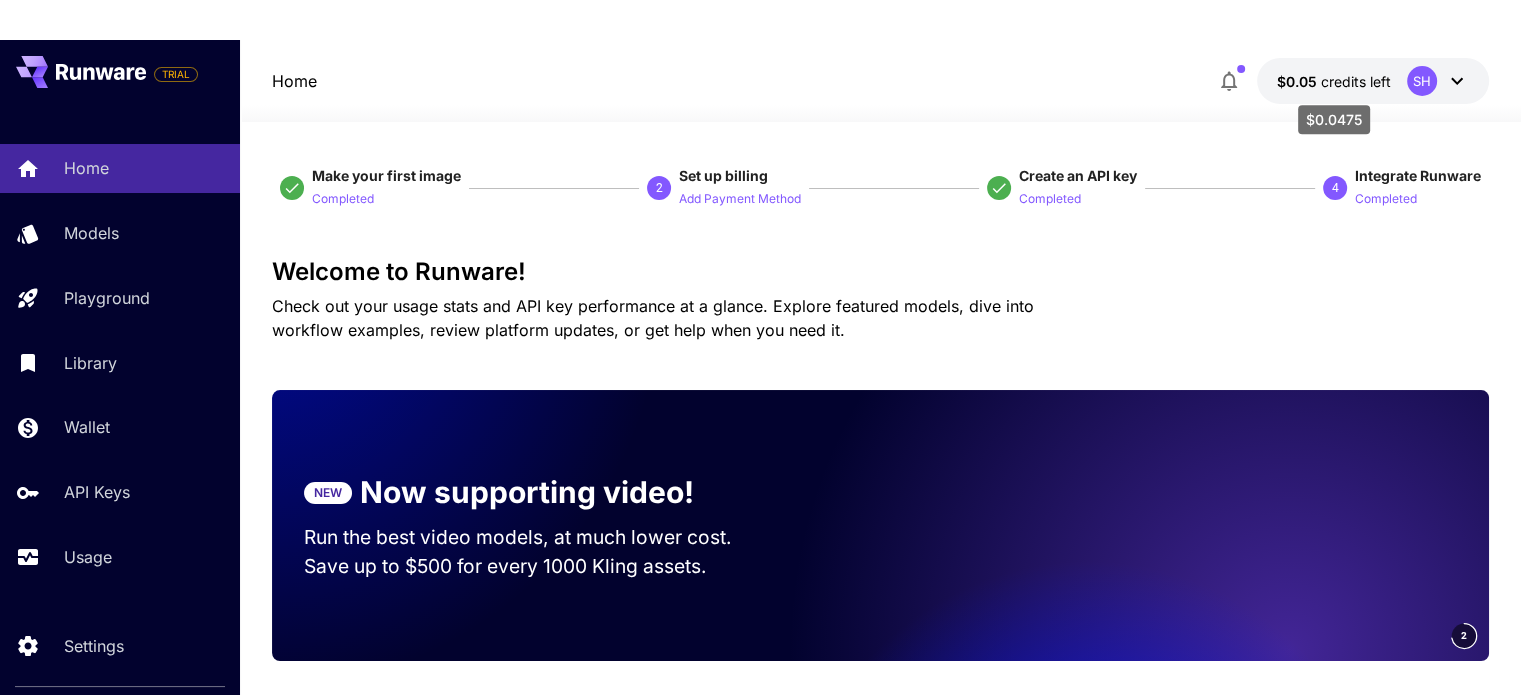 click on "credits left" at bounding box center (1356, 81) 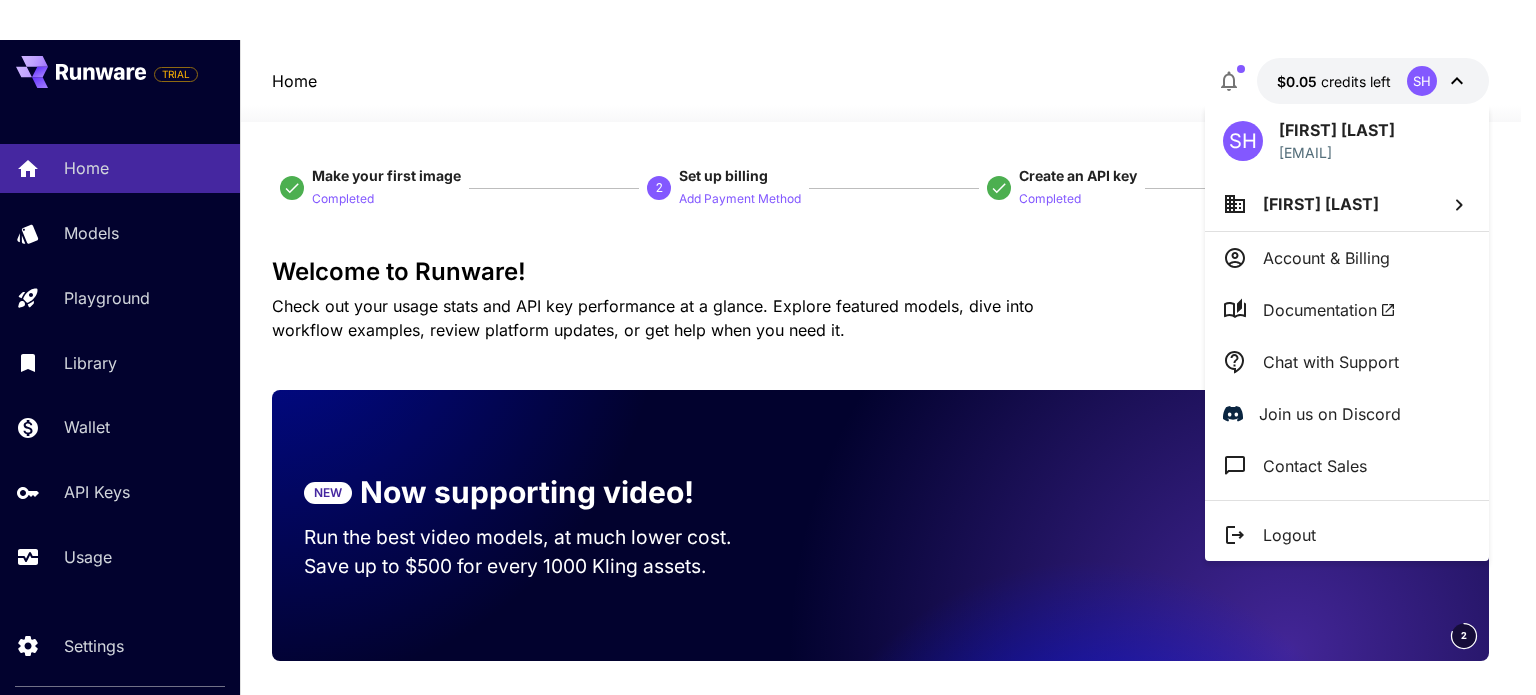 click at bounding box center (768, 347) 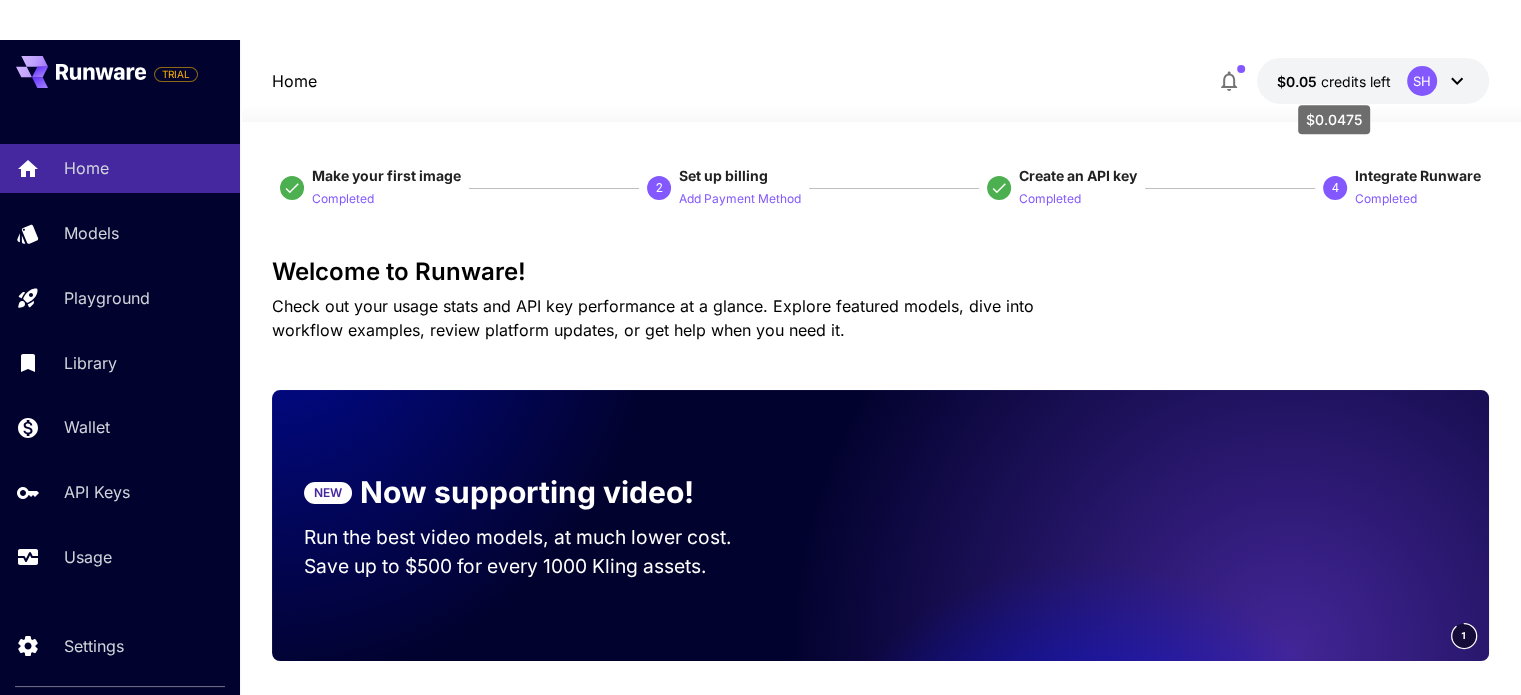 click on "credits left" at bounding box center (1356, 81) 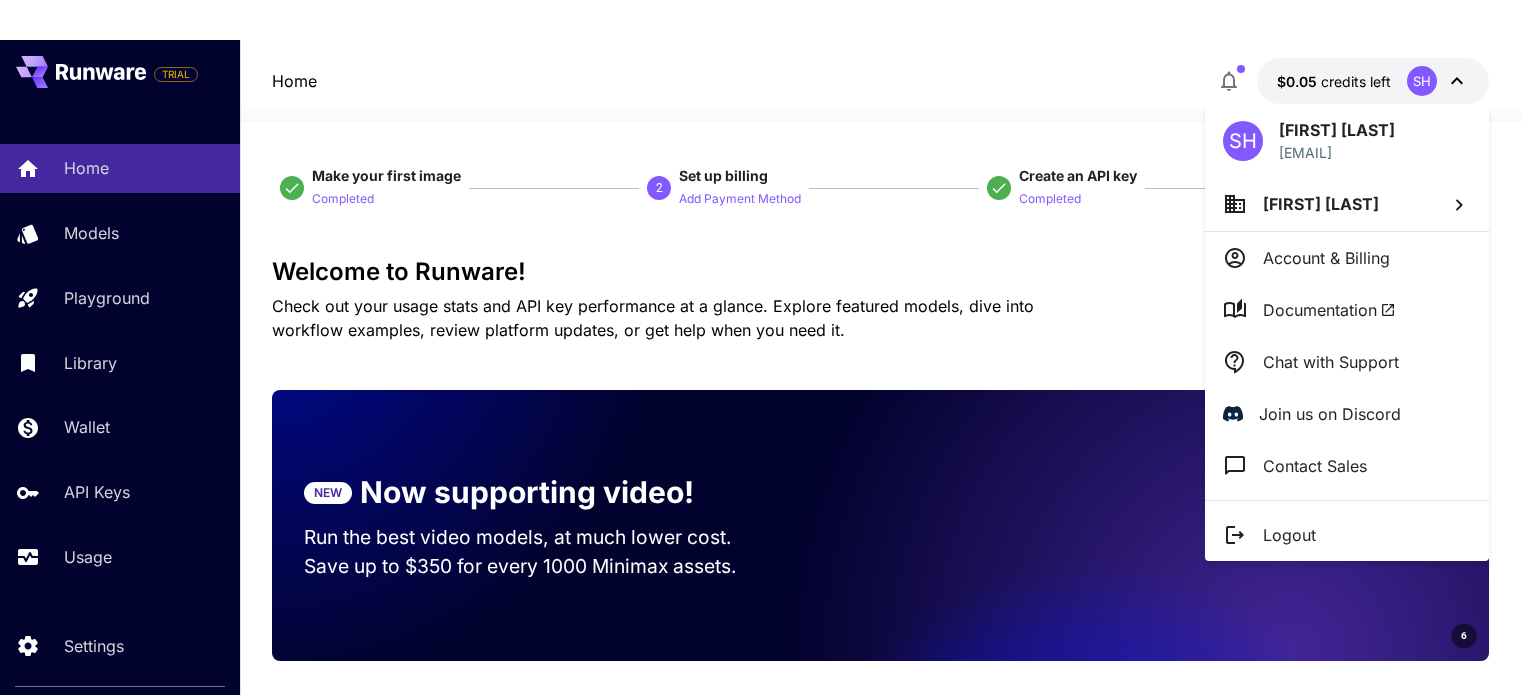 click at bounding box center [768, 347] 